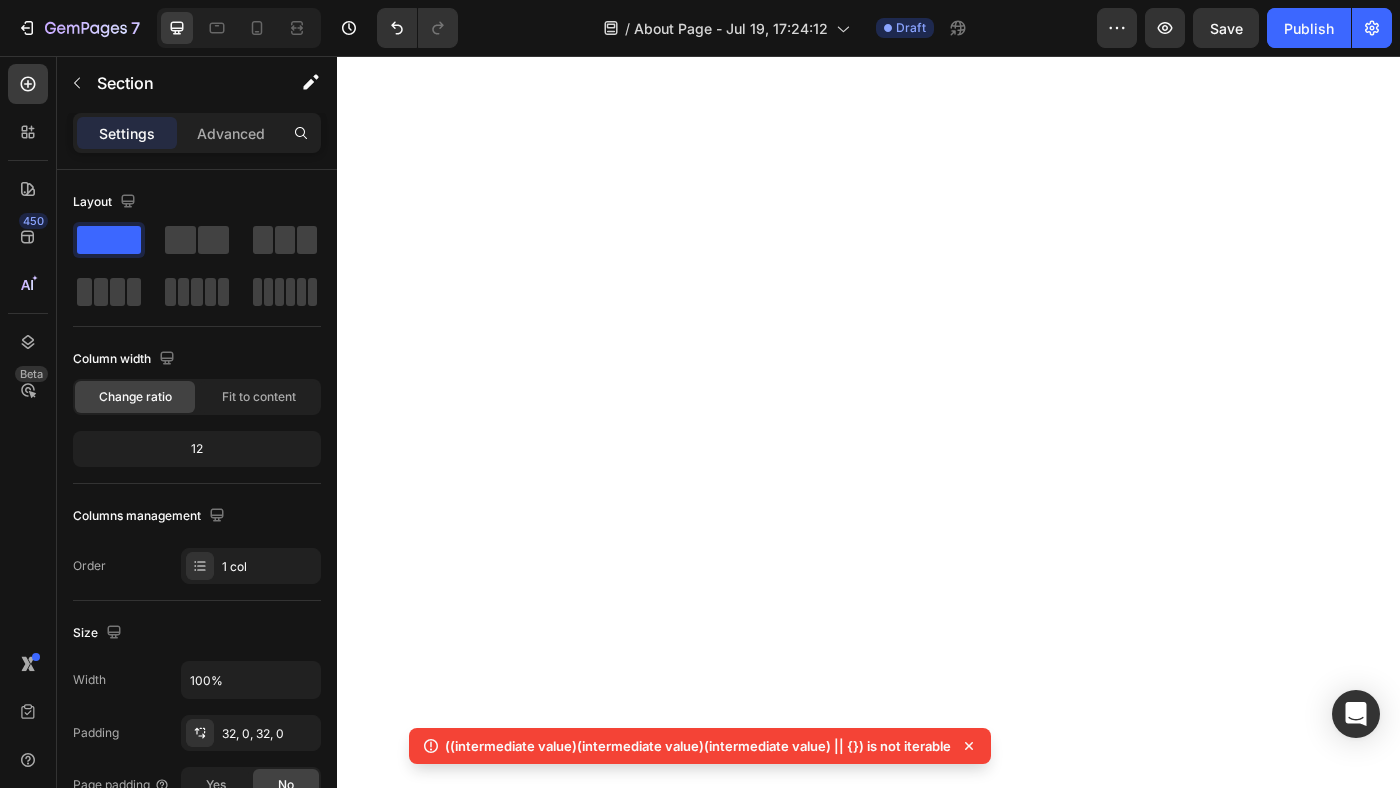 scroll, scrollTop: 0, scrollLeft: 0, axis: both 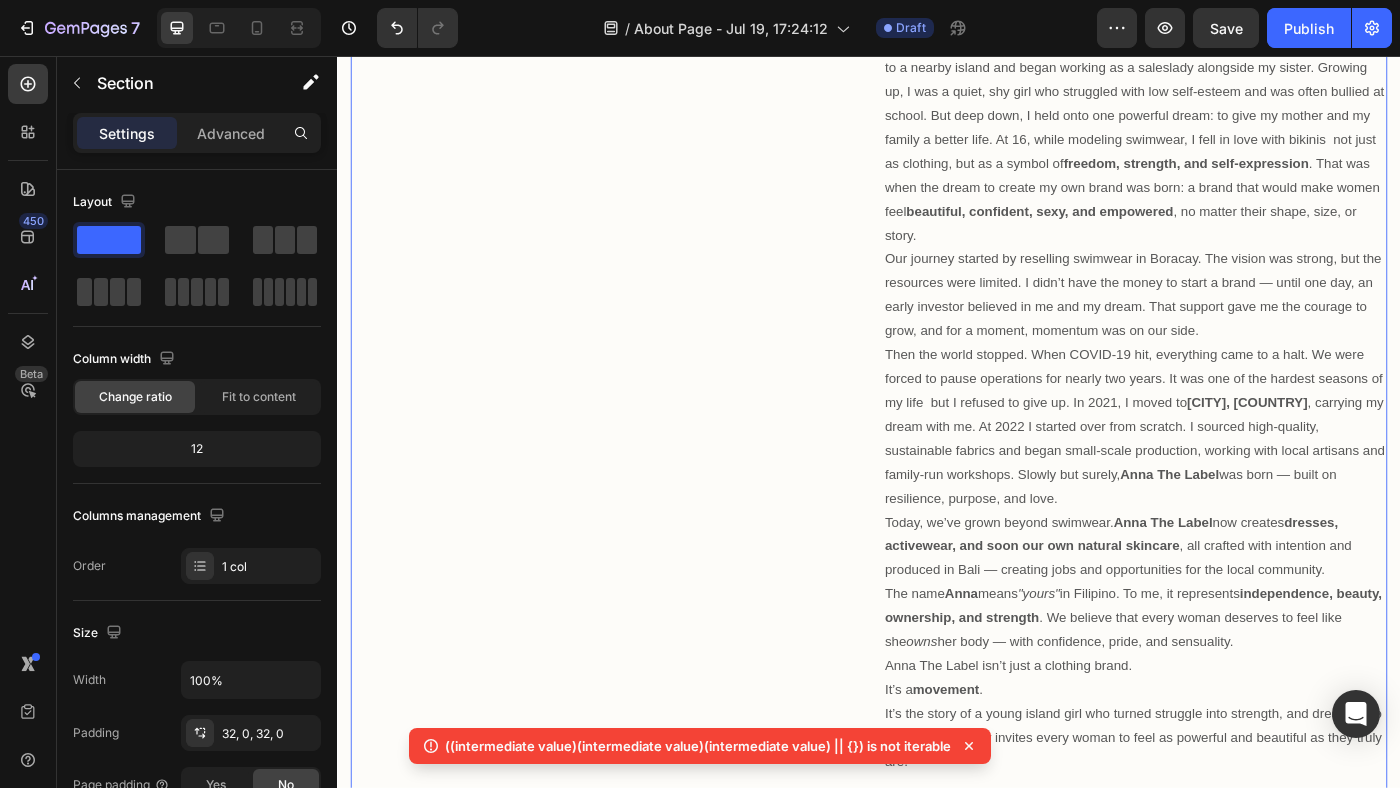 click on "The Story of ANNA Heading" at bounding box center (636, 406) 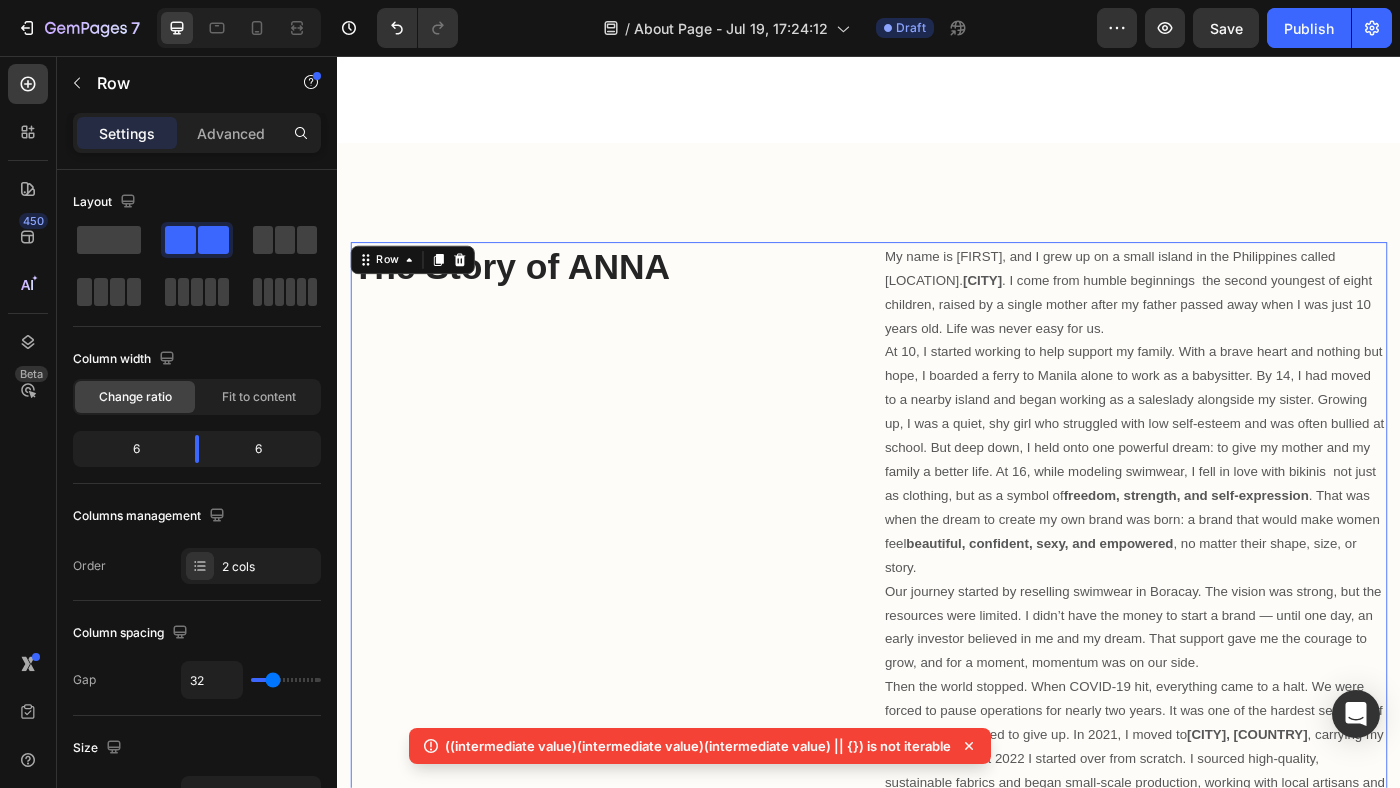 scroll, scrollTop: 349, scrollLeft: 0, axis: vertical 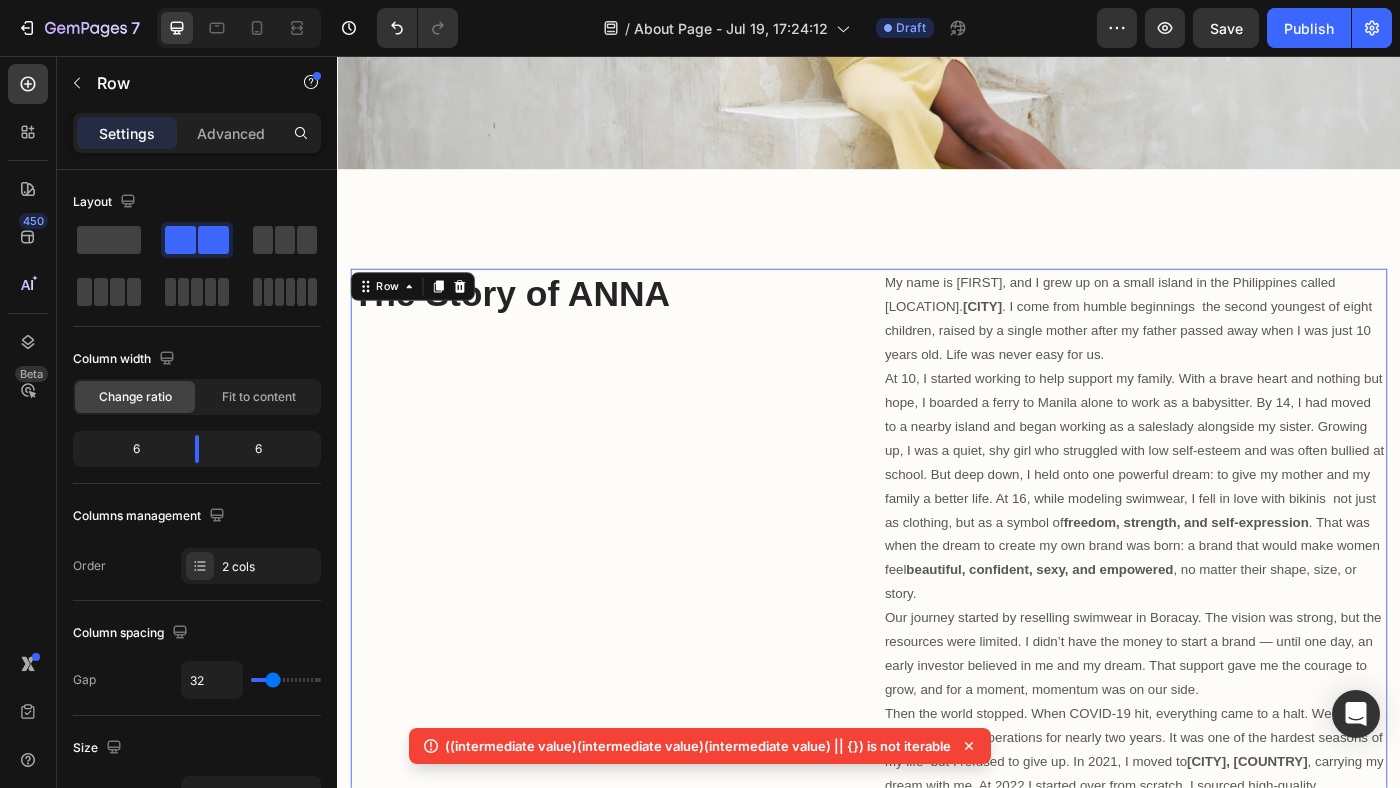 click on "The Story of ANNA Heading" at bounding box center [636, 811] 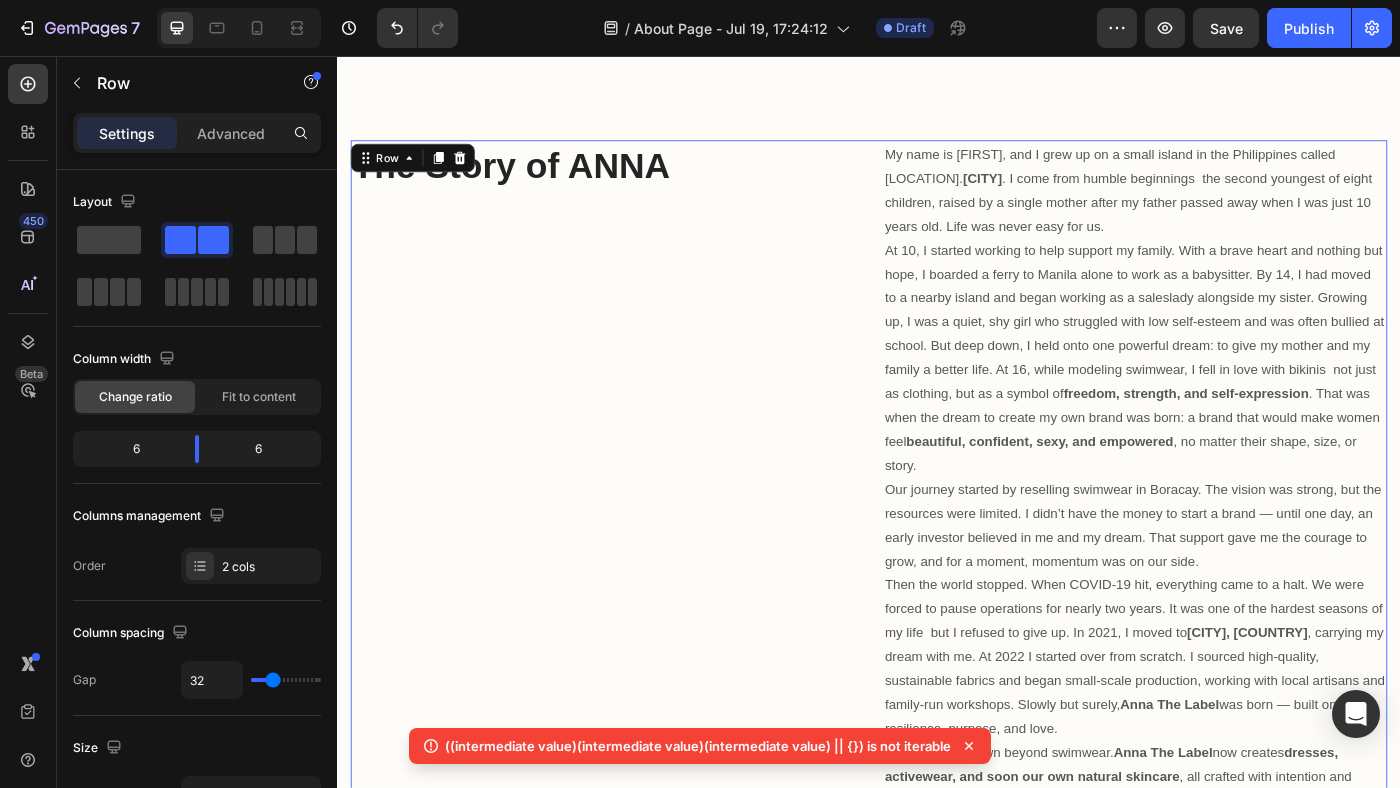 scroll, scrollTop: 492, scrollLeft: 0, axis: vertical 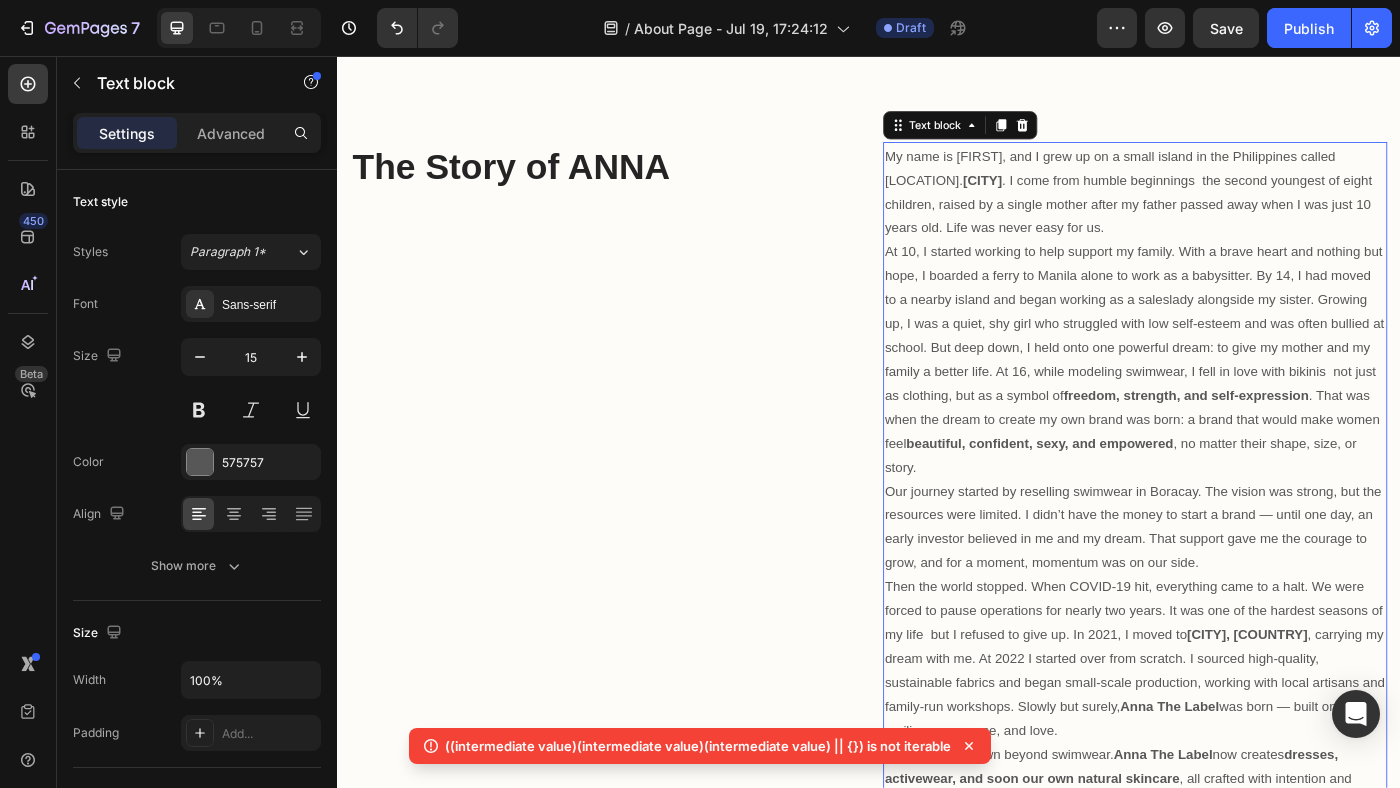 click on "My name is Anna, and I grew up on a small island in the Philippines called Boracay. I come from humble beginnings  the second youngest of eight children, raised by a single mother after my father passed away when I was just 10 years old. Life was never easy for us." at bounding box center (1237, 209) 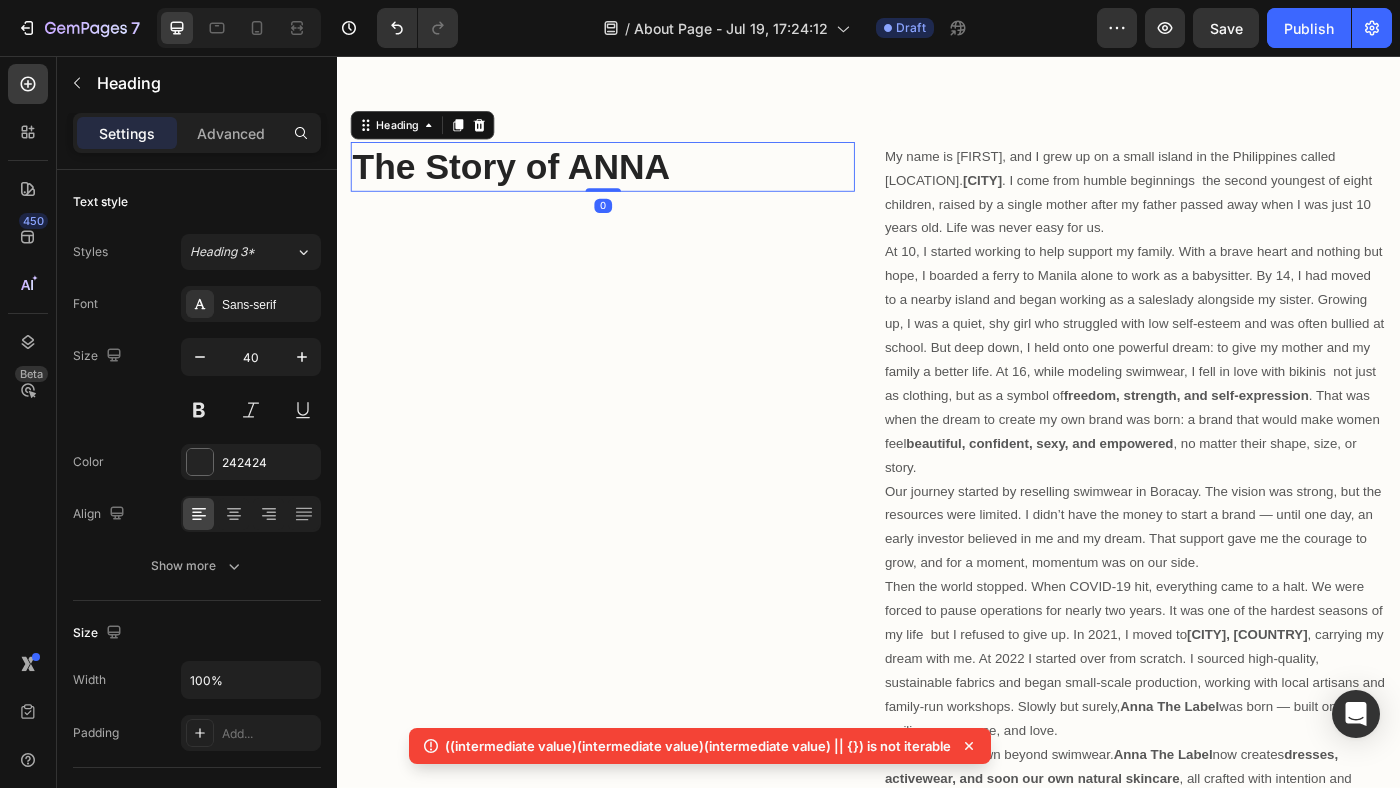 click on "The Story of ANNA" at bounding box center (636, 181) 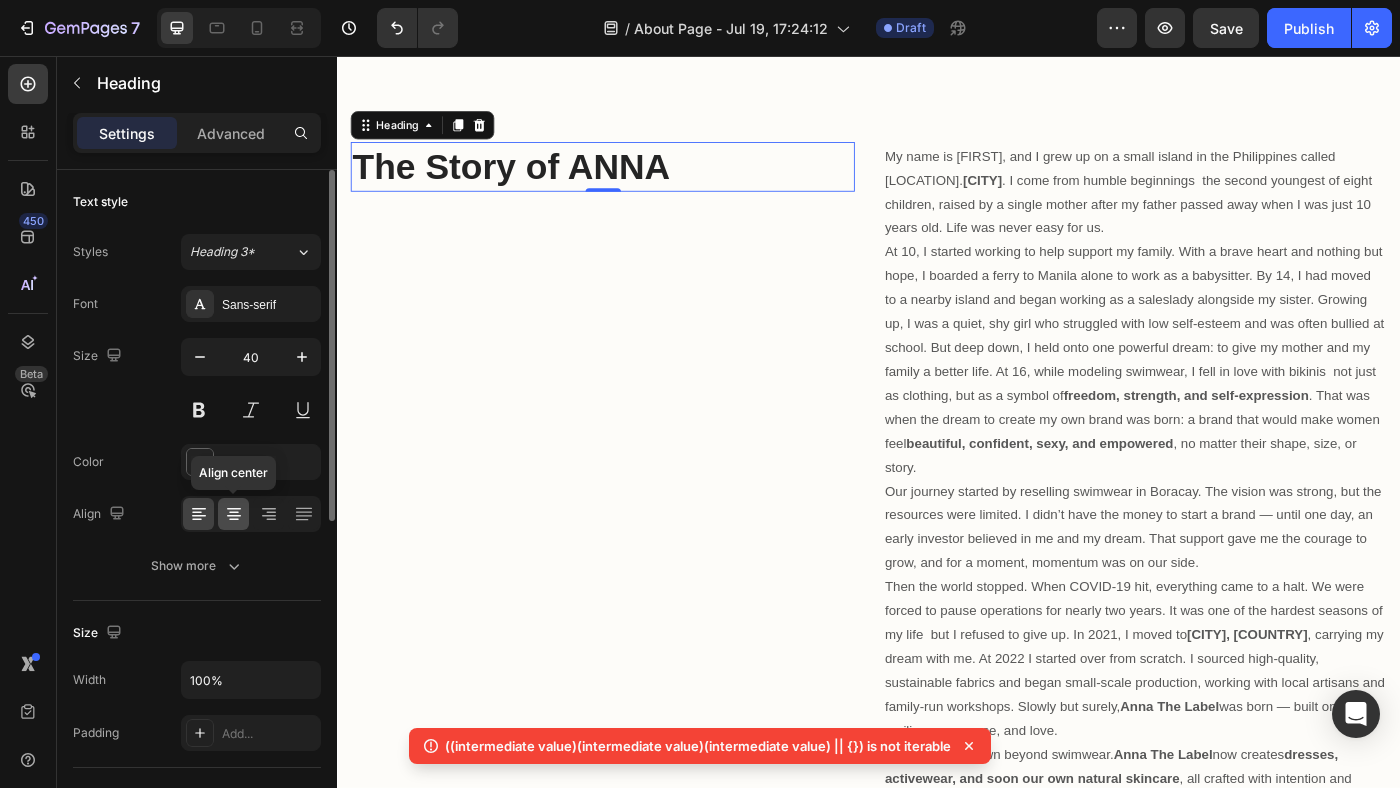 click 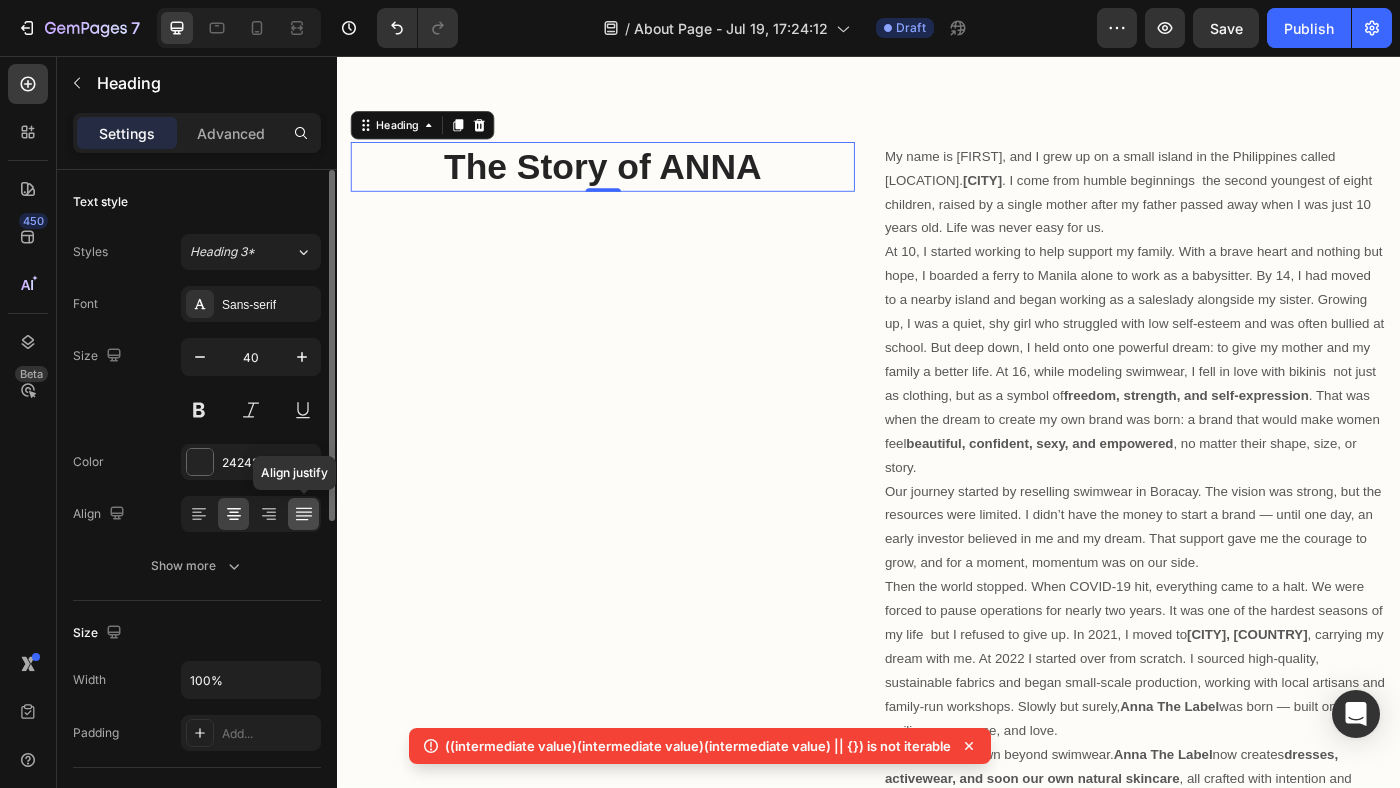 click 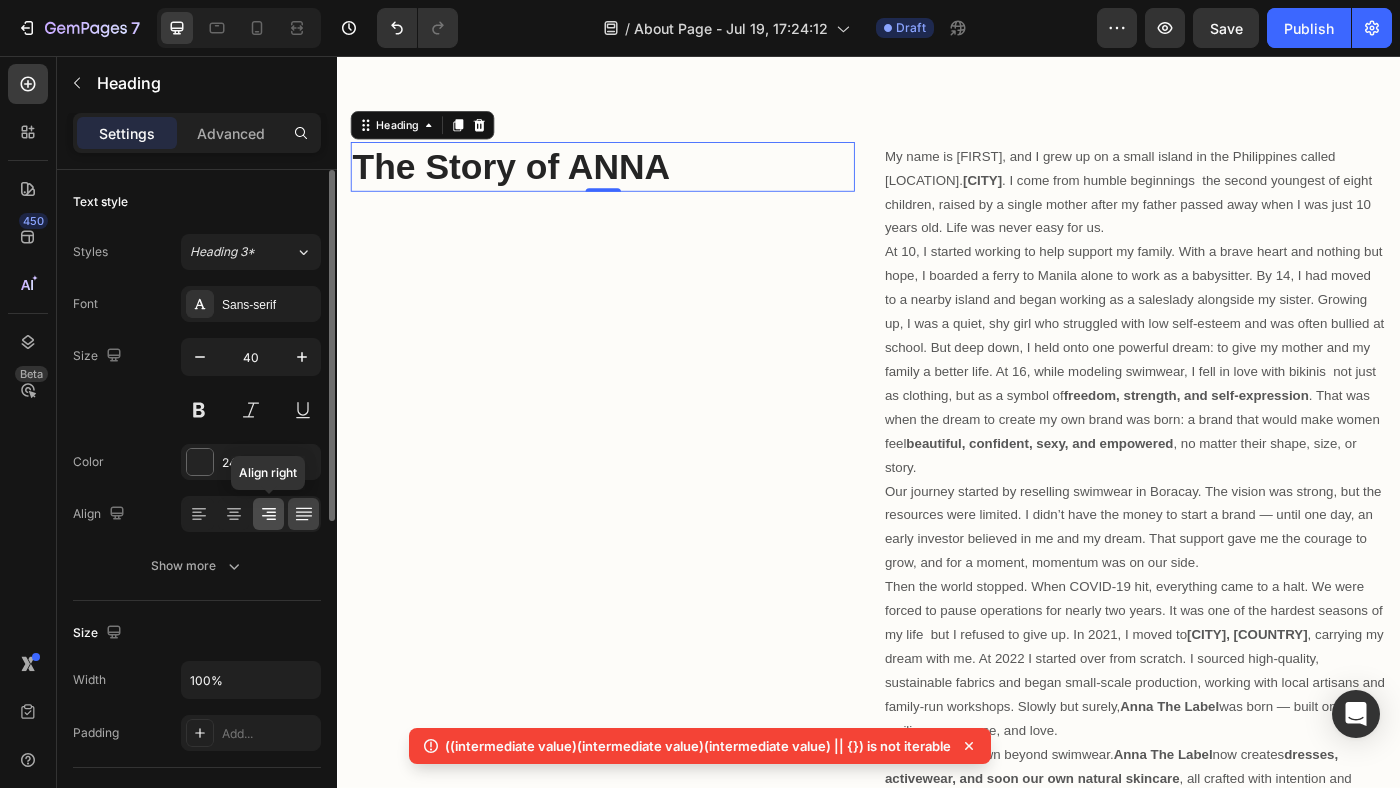 click 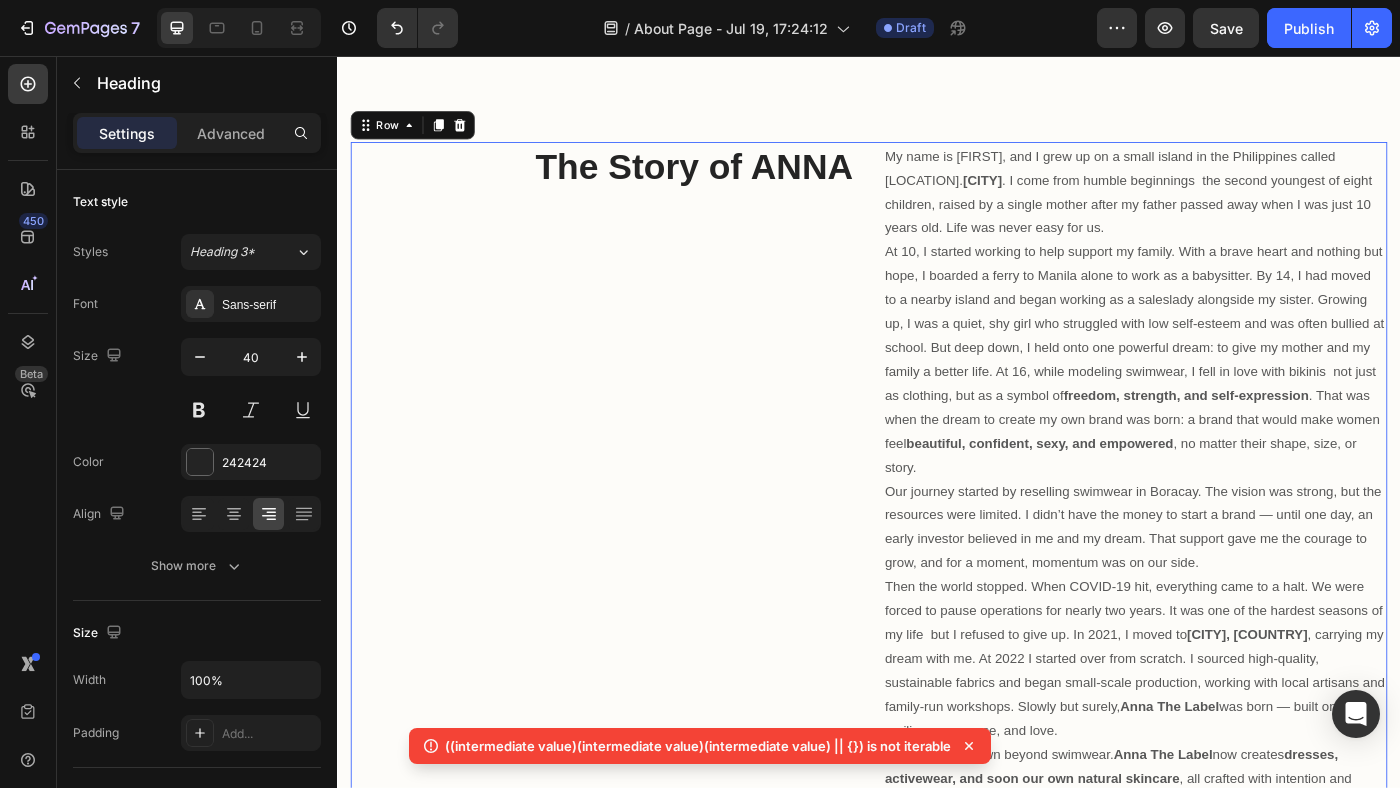 click on "The Story of ANNA Heading" at bounding box center [636, 668] 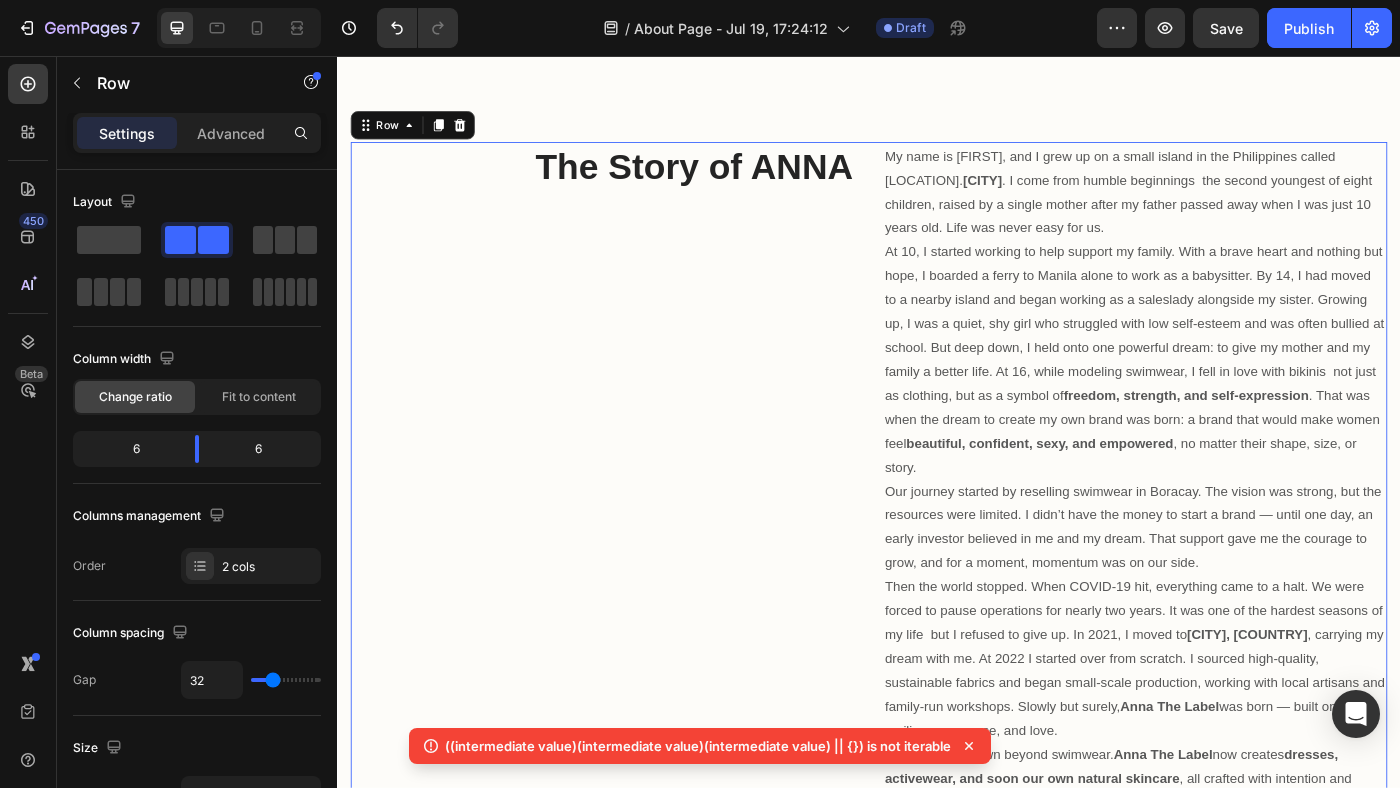 scroll, scrollTop: 497, scrollLeft: 0, axis: vertical 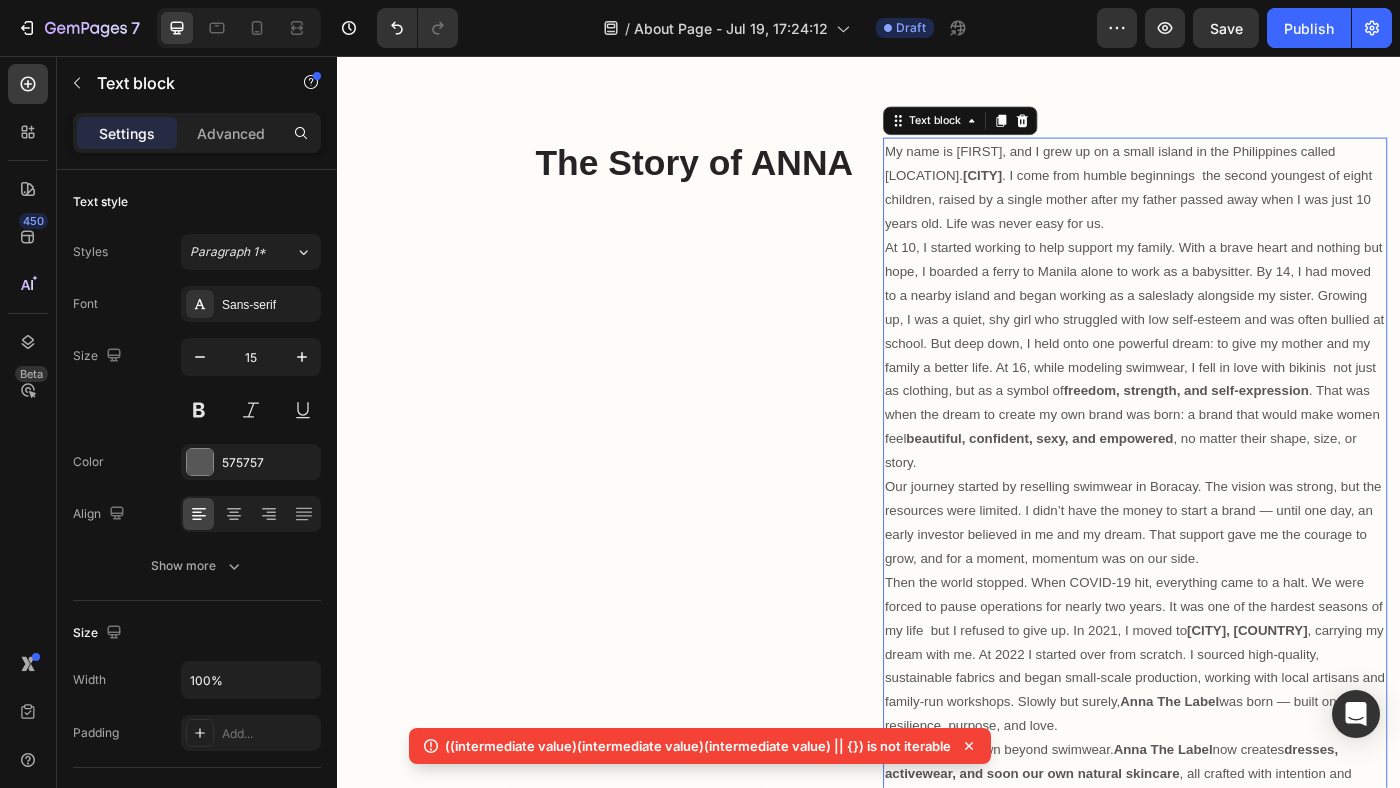 click on "At [AGE], I started working to help support my family. With a brave heart and nothing but hope, I boarded a ferry to [CITY] alone to work as a babysitter. By [AGE], I had moved to a nearby island and began working as a saleslady alongside my sister. Growing up, I was a quiet, shy girl who struggled with low self-esteem and was often bullied at school. But deep down, I held onto one powerful dream: to give my mother and my family a better life. At [AGE], while modeling swimwear, I fell in love with bikinis  not just as clothing, but as a symbol of  freedom, strength, and self-expression . That was when the dream to create my own brand was born: a brand that would make women feel  beautiful, confident, sexy, and empowered , no matter their shape, size, or story." at bounding box center (1237, 393) 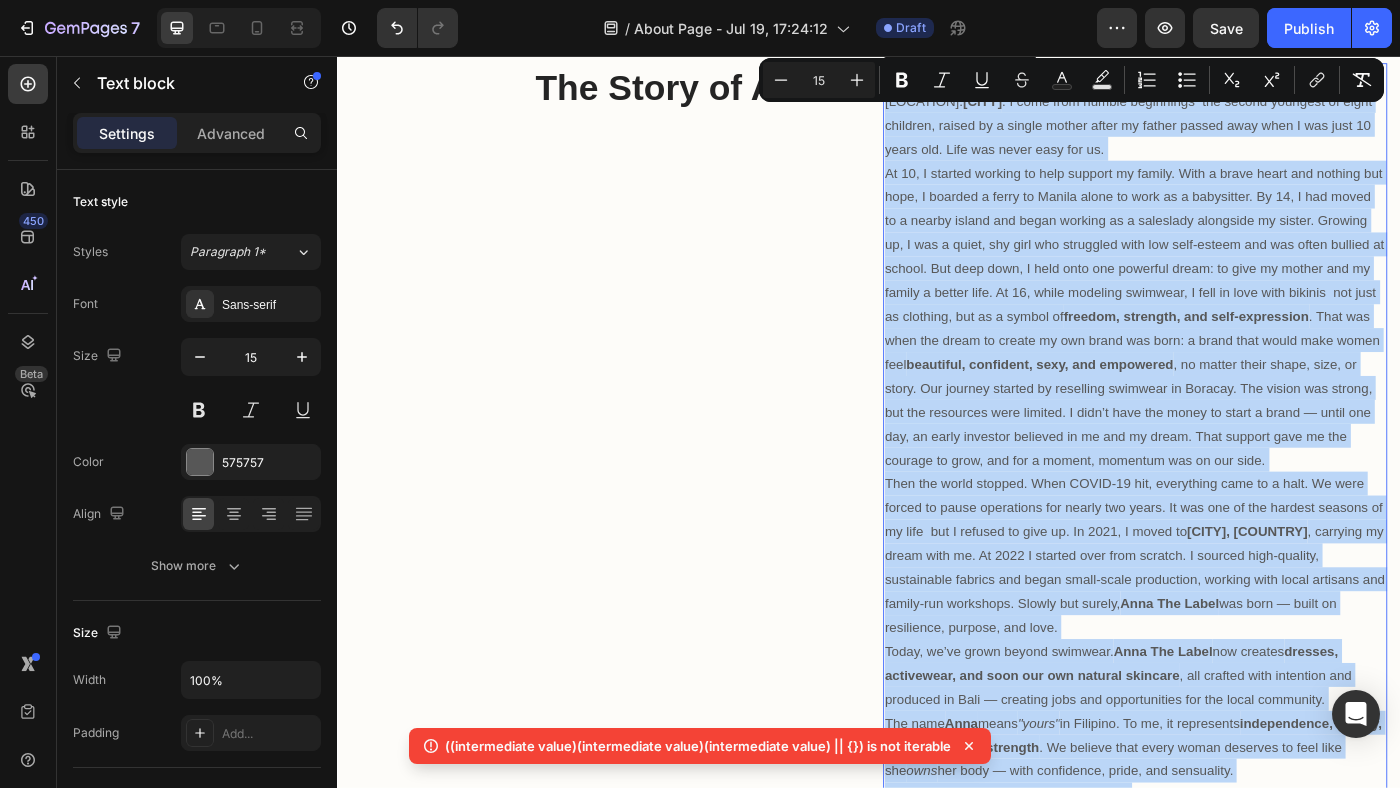 scroll, scrollTop: 584, scrollLeft: 0, axis: vertical 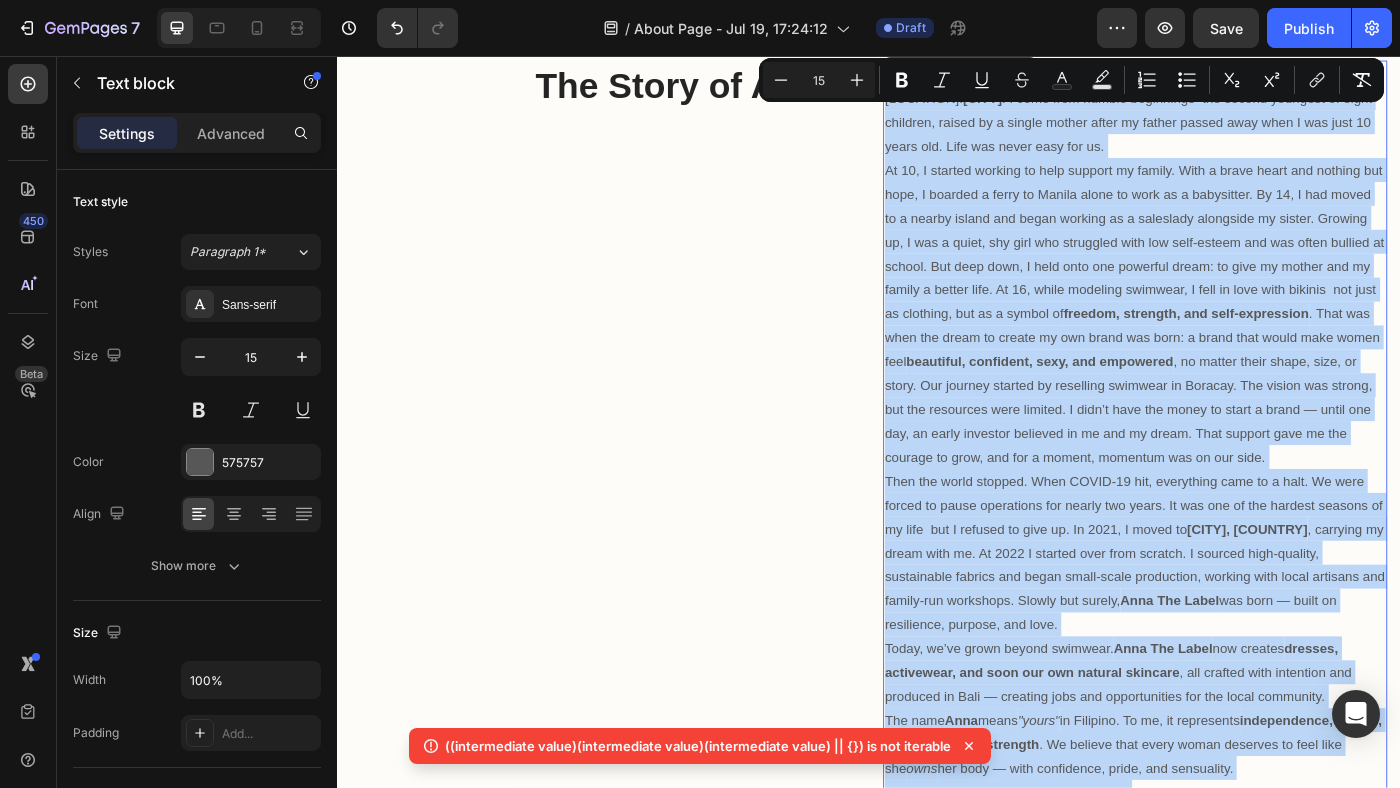 drag, startPoint x: 957, startPoint y: 162, endPoint x: 1445, endPoint y: 868, distance: 858.2424 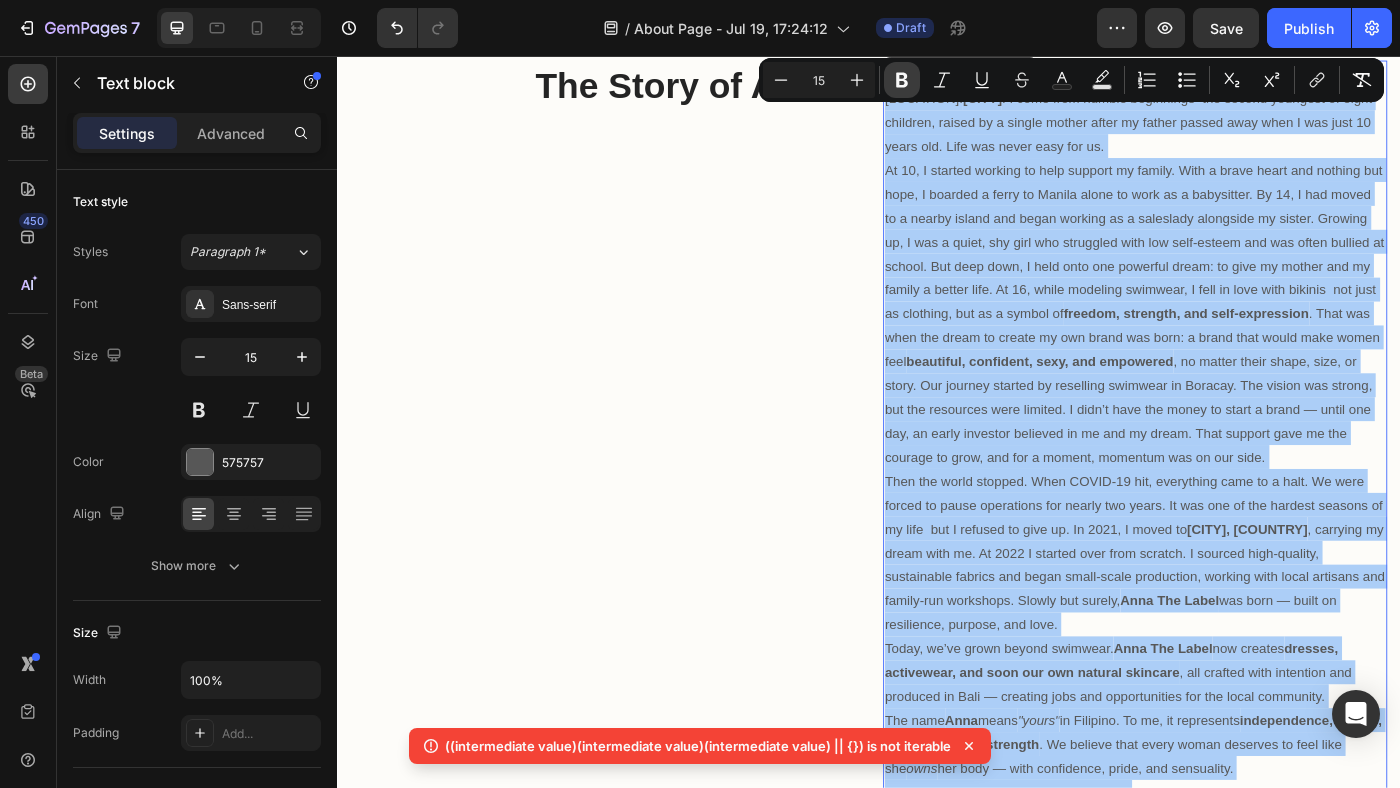 click 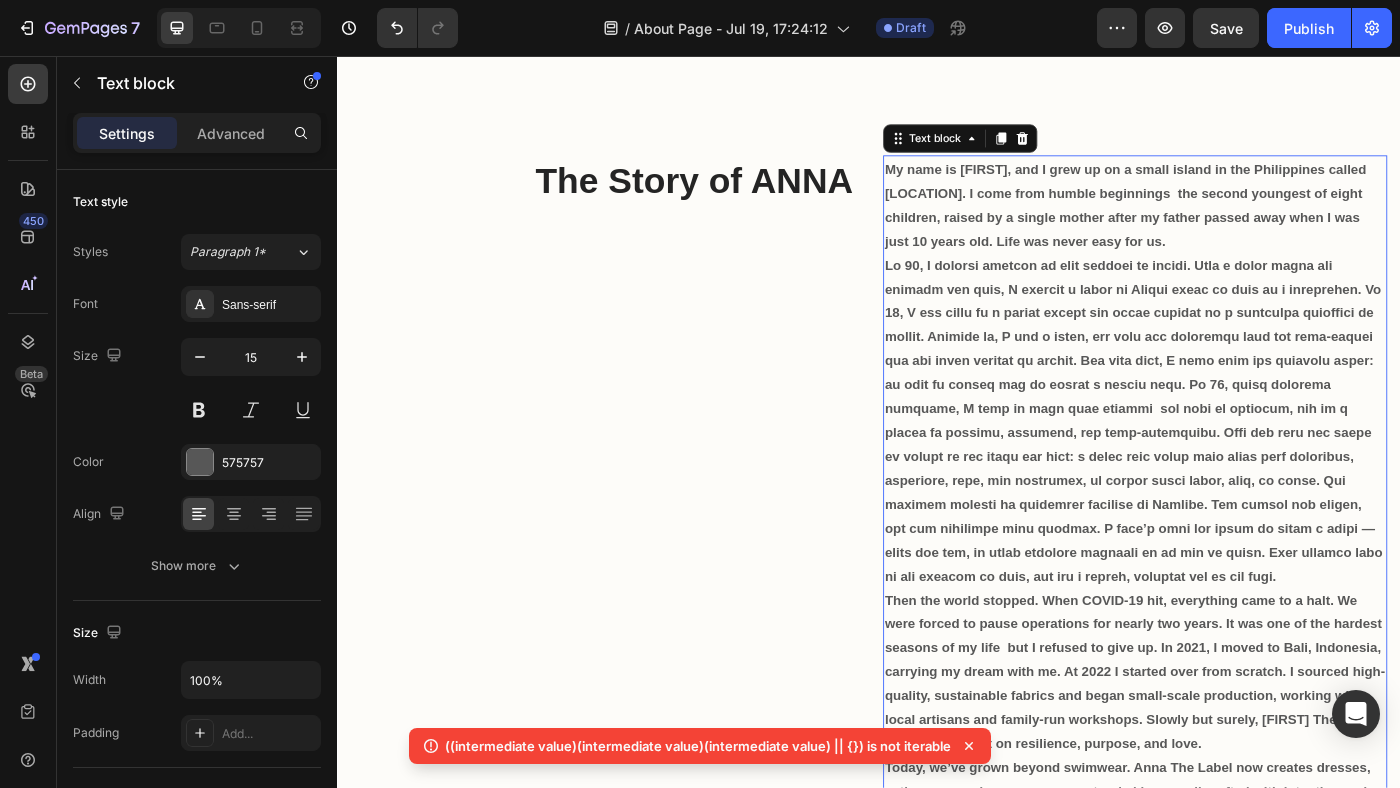 scroll, scrollTop: 452, scrollLeft: 0, axis: vertical 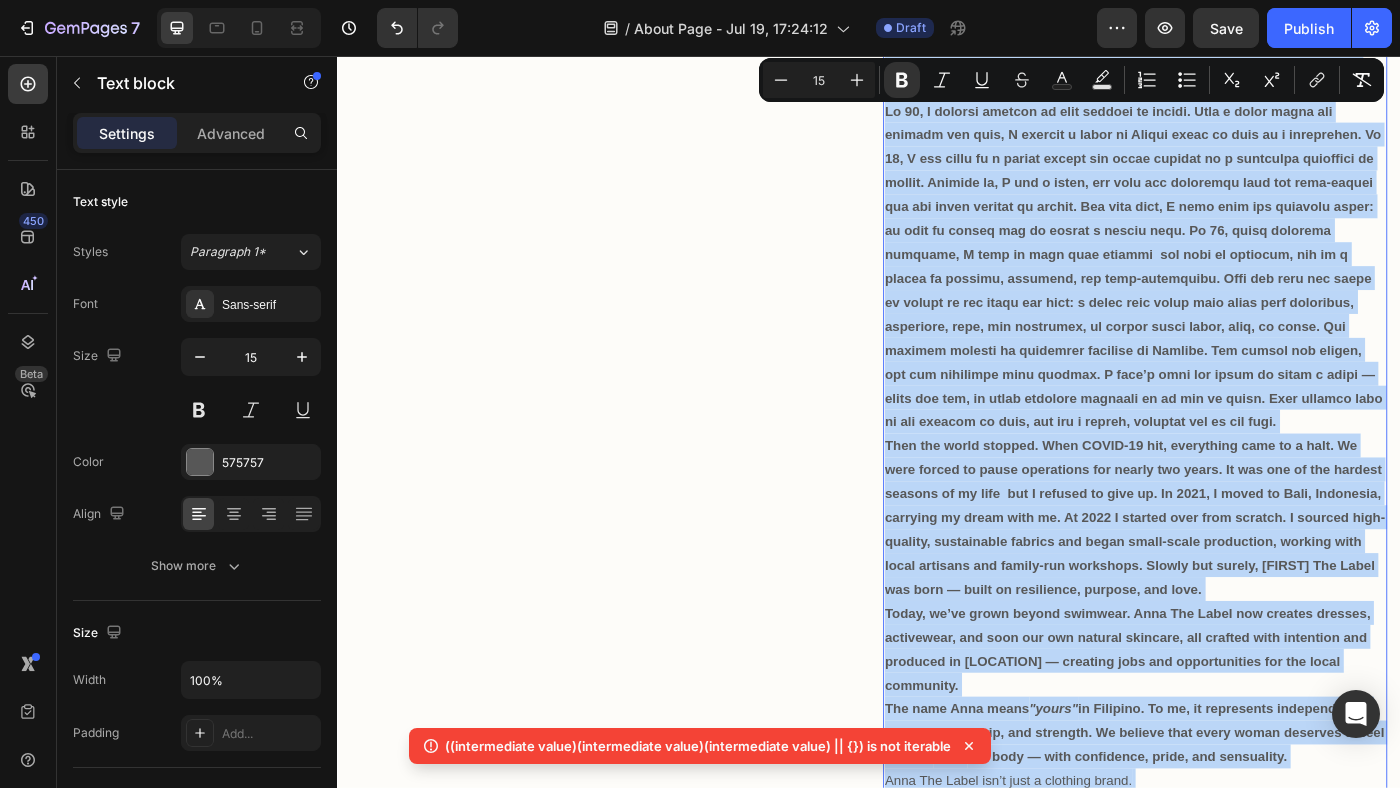 drag, startPoint x: 956, startPoint y: 209, endPoint x: 1536, endPoint y: 876, distance: 883.9055 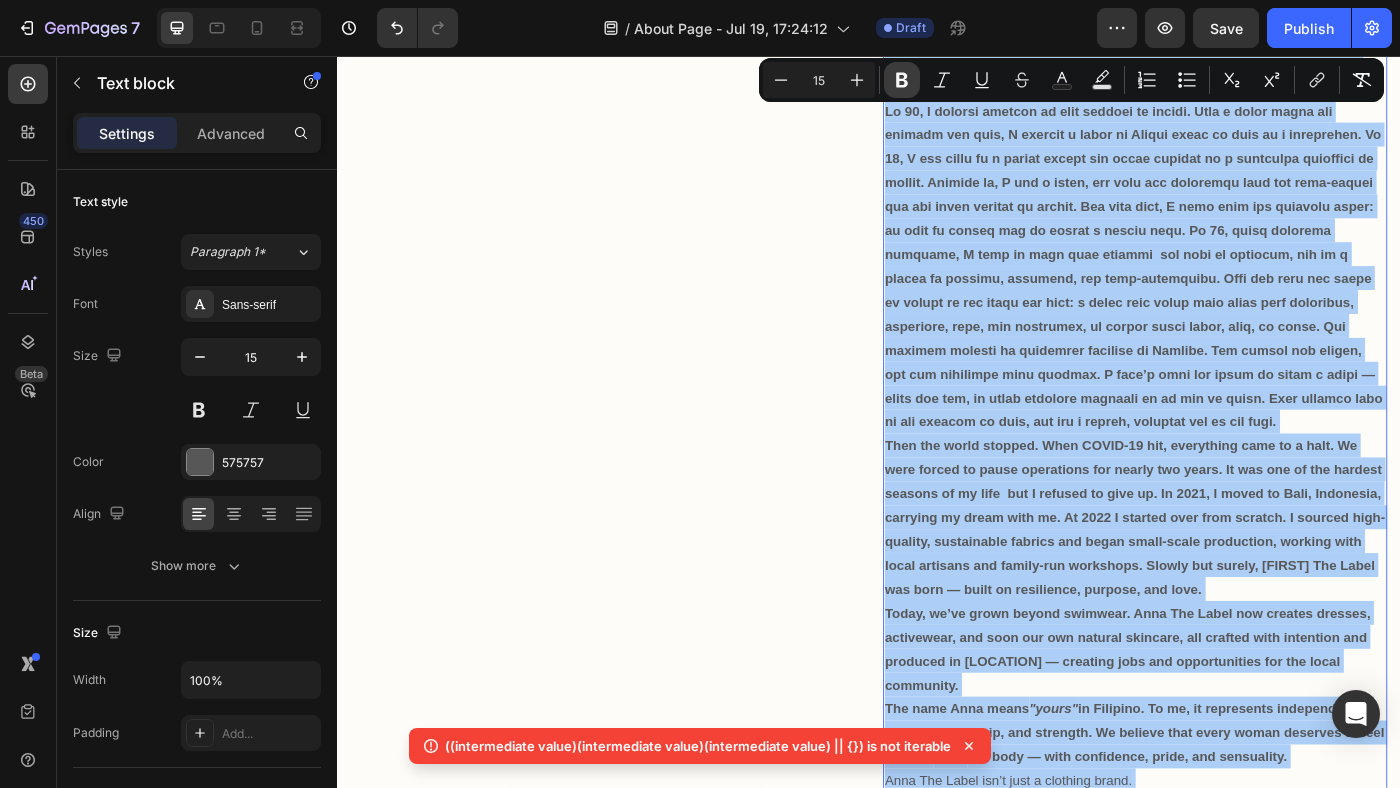 click 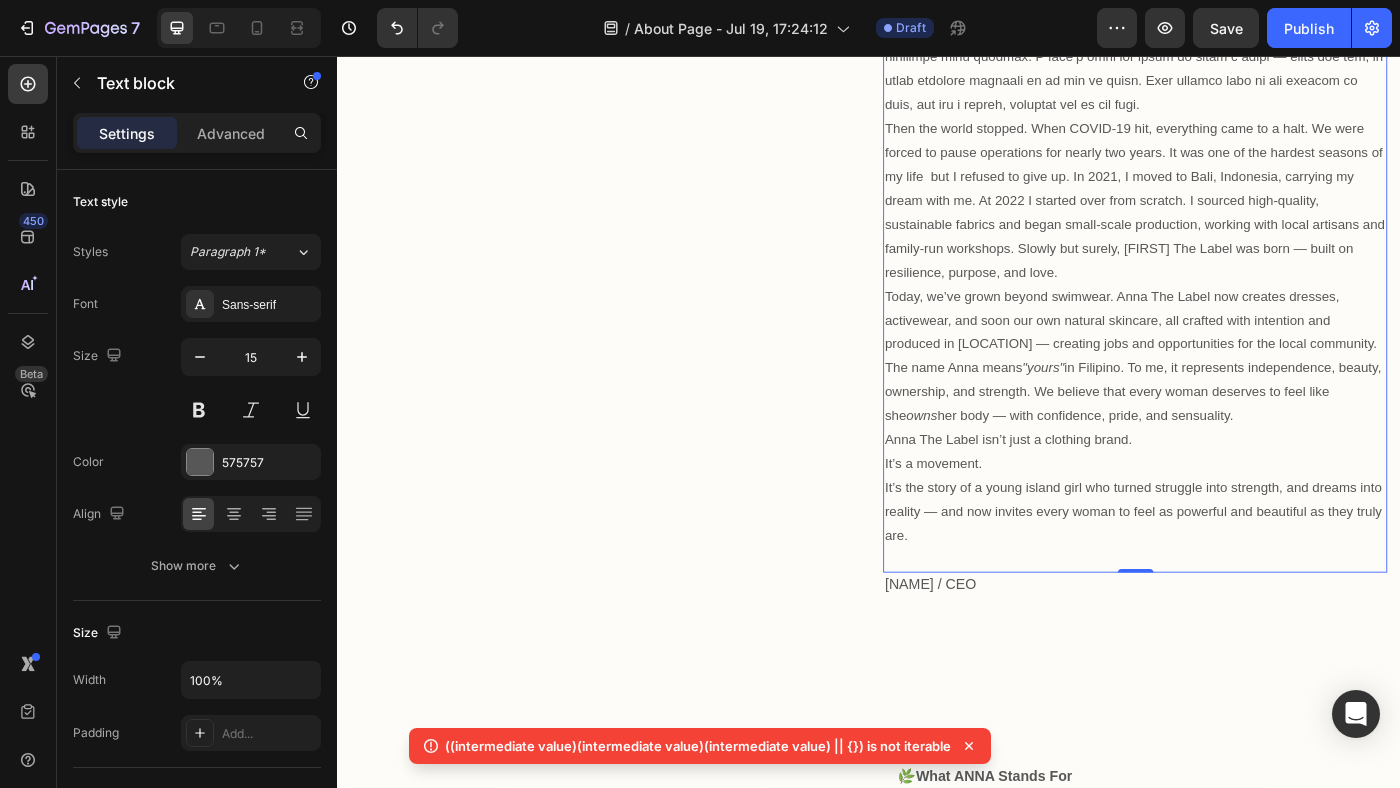 scroll, scrollTop: 983, scrollLeft: 0, axis: vertical 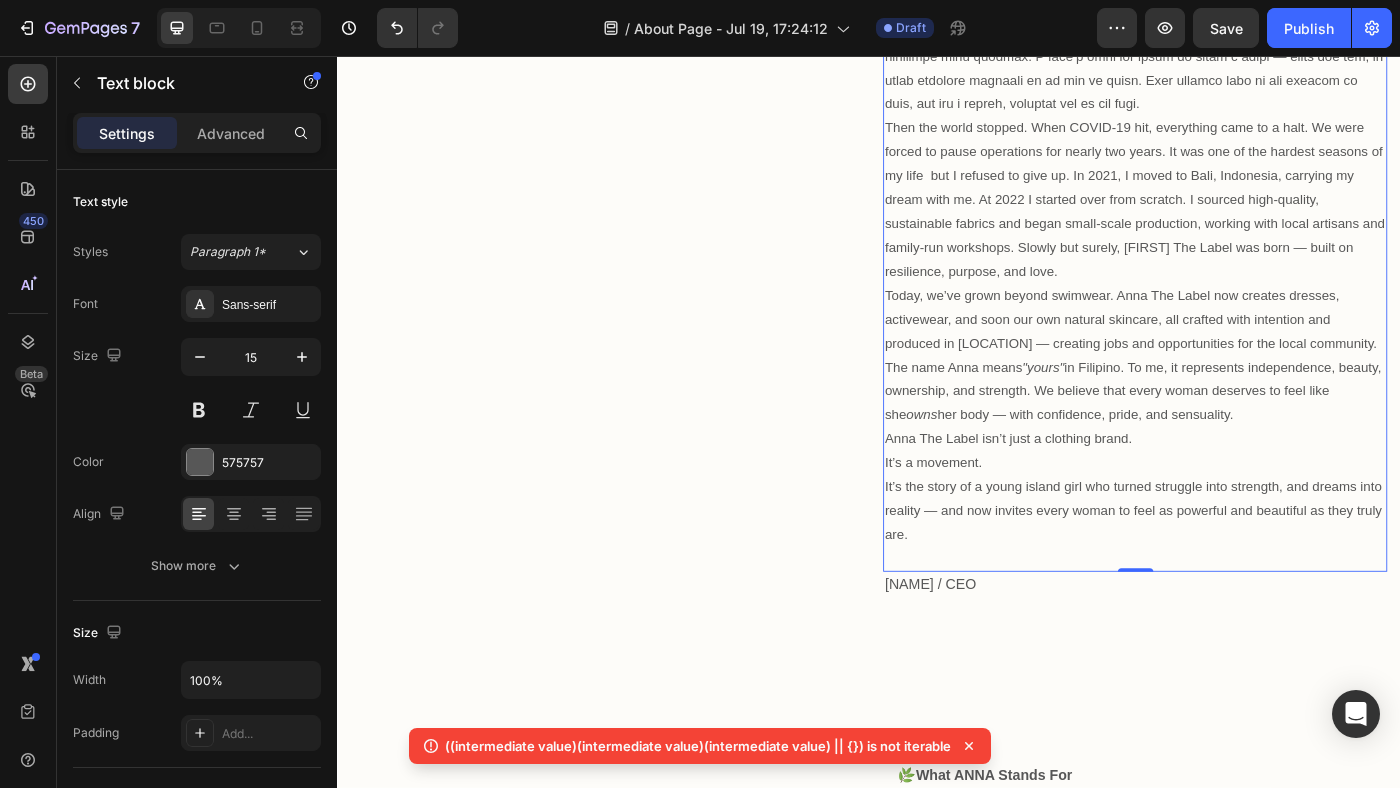 click on "Anna The Label isn’t just a clothing brand. It’s a movement. It’s the story of a young island girl who turned struggle into strength, and dreams into reality — and now invites every woman to feel as powerful and beautiful as they truly are." at bounding box center (1237, 541) 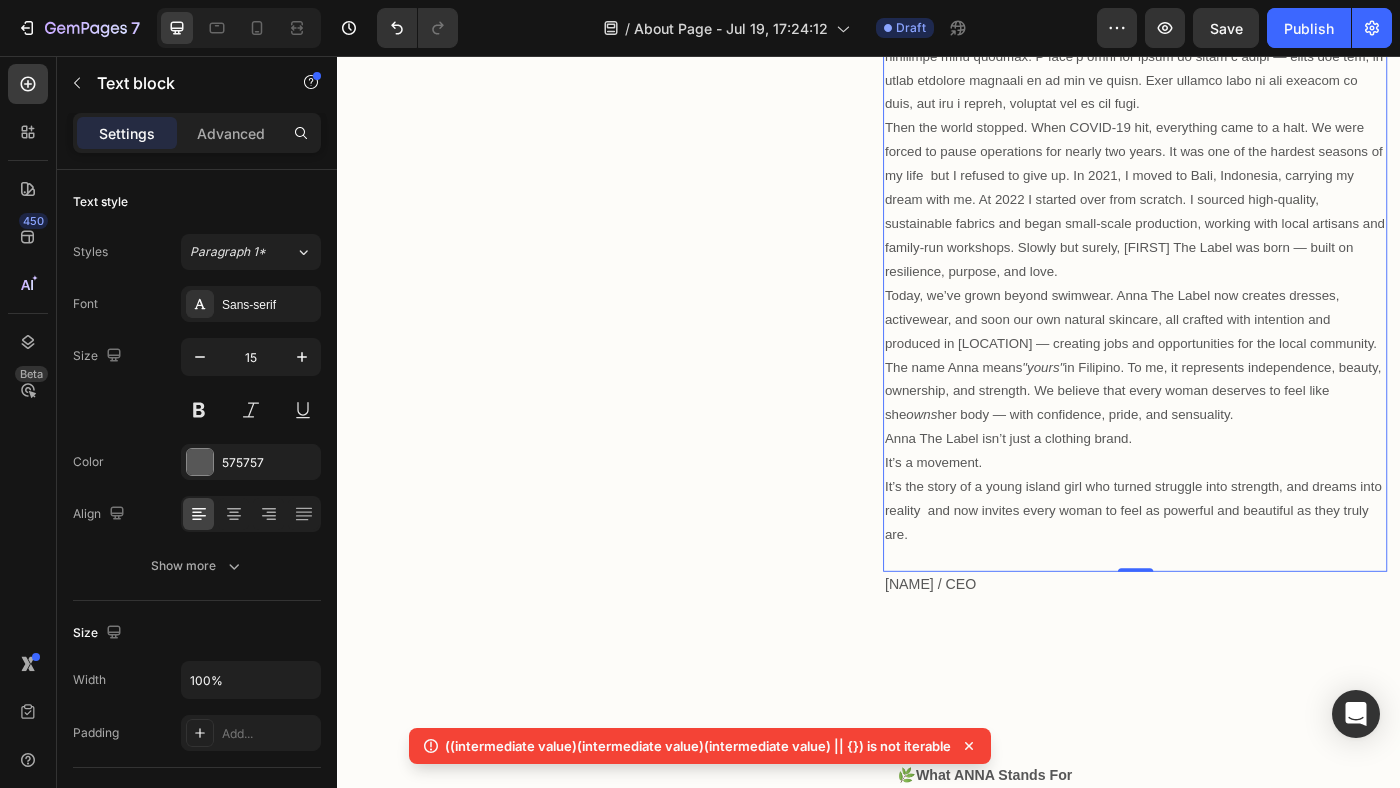 click on "Anna The Label isn’t just a clothing brand. It’s a movement. It’s the story of a young island girl who turned struggle into strength, and dreams into reality  and now invites every woman to feel as powerful and beautiful as they truly are." at bounding box center (1237, 541) 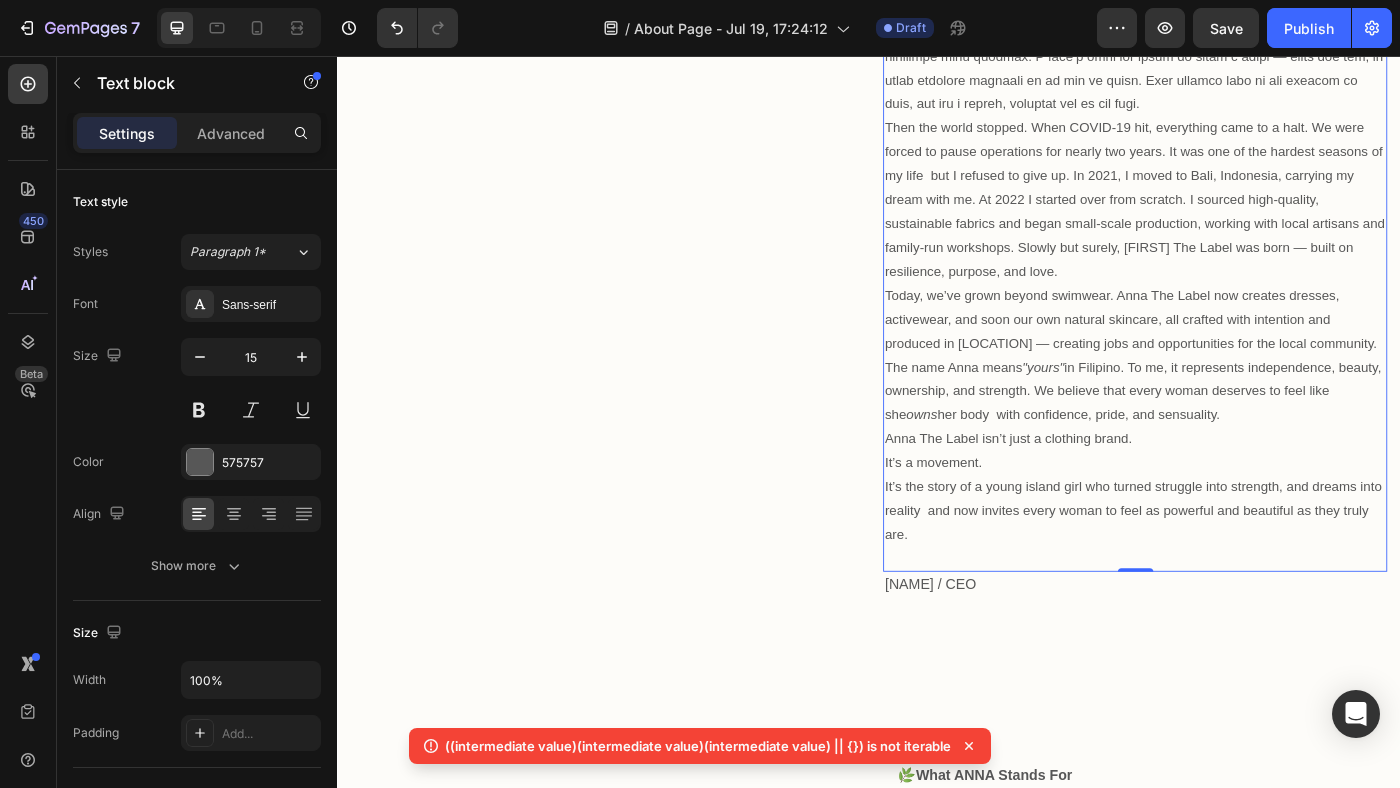 click on "Today, we’ve grown beyond swimwear. Anna The Label now creates dresses, activewear, and soon our own natural skincare, all crafted with intention and produced in [LOCATION] — creating jobs and opportunities for the local community." at bounding box center (1237, 352) 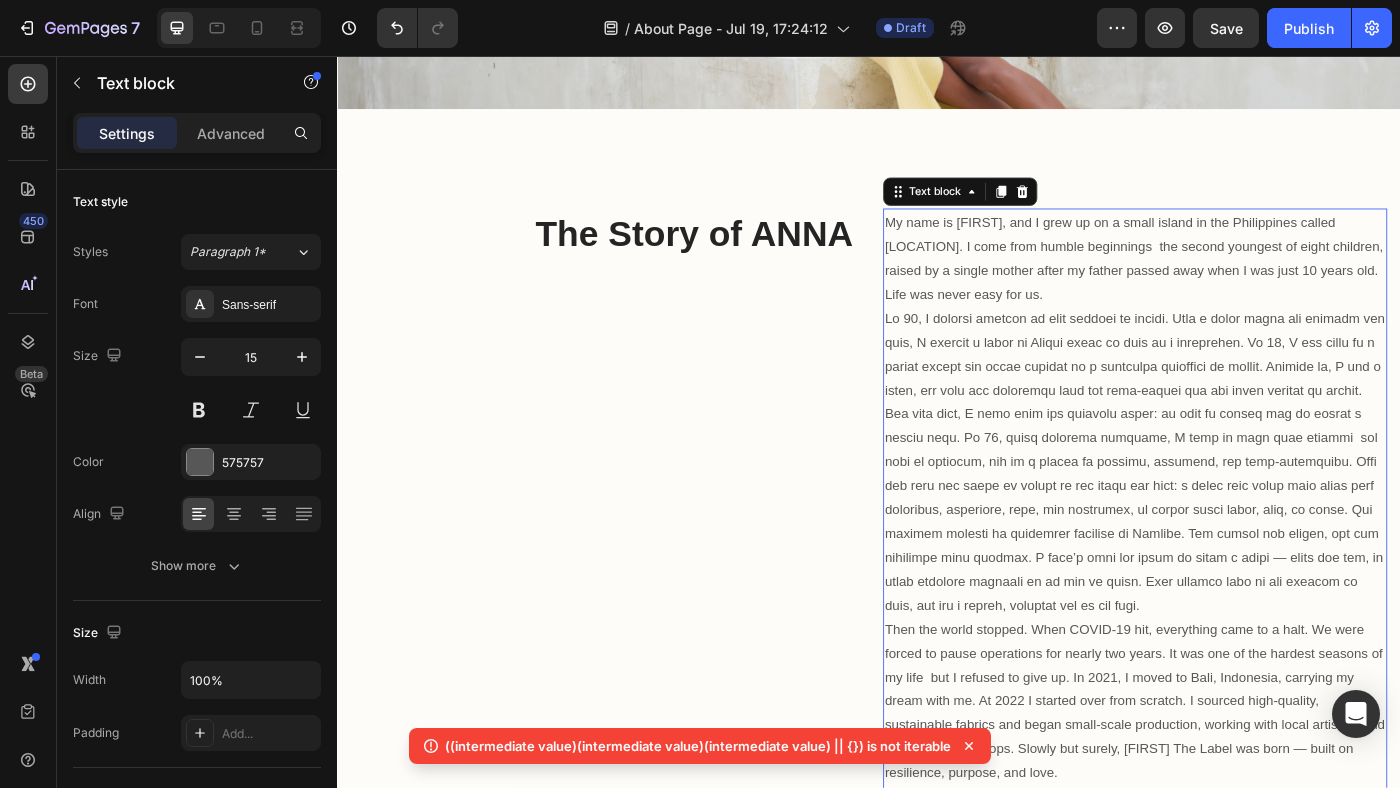scroll, scrollTop: 412, scrollLeft: 0, axis: vertical 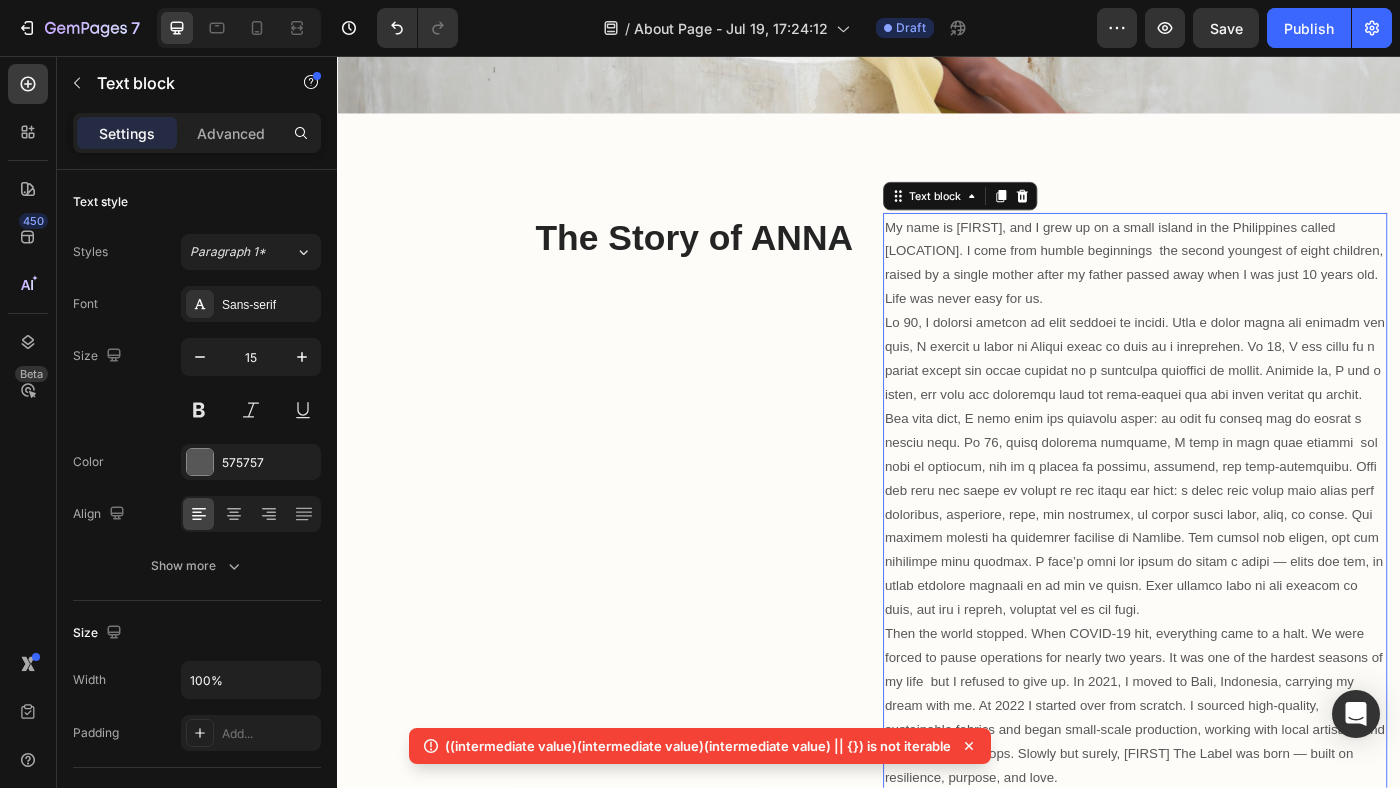 click at bounding box center [1237, 518] 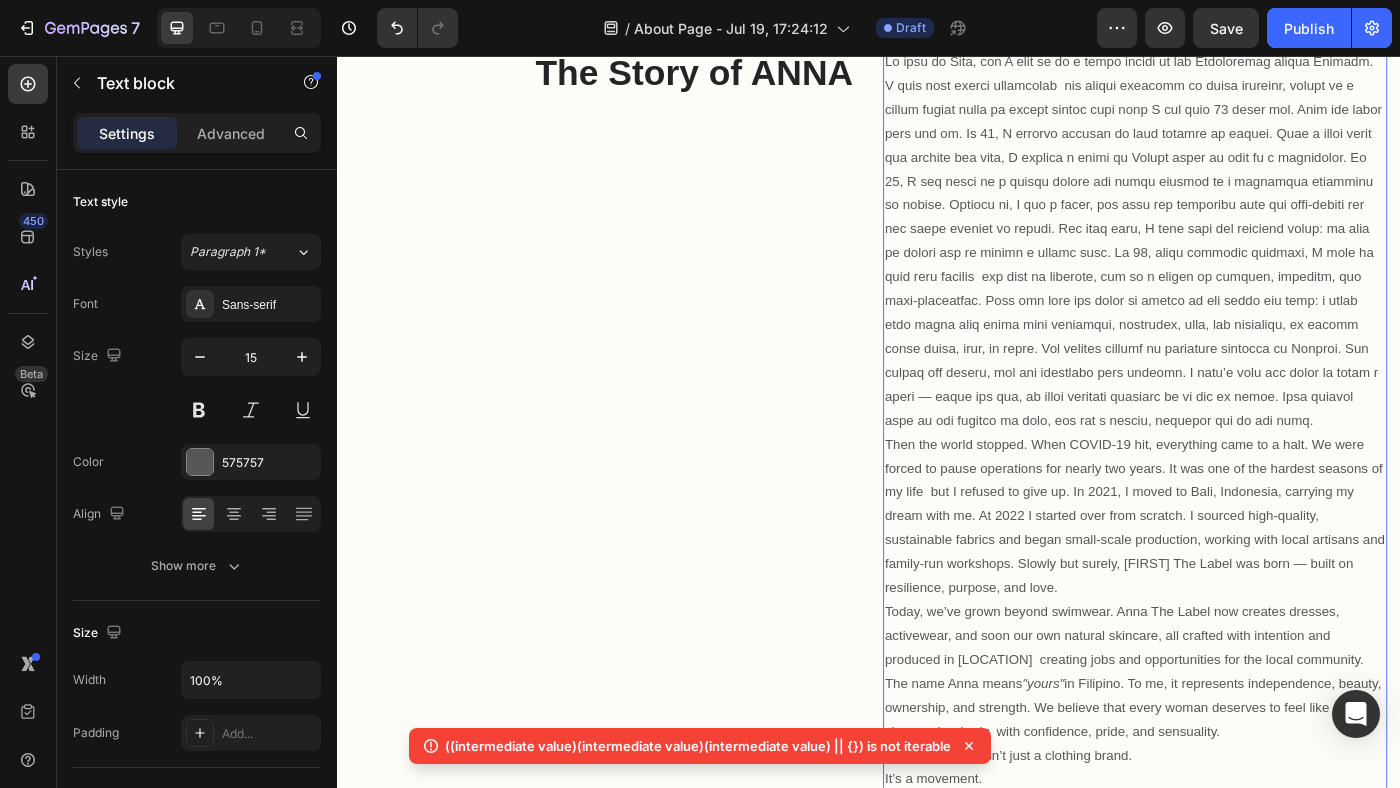 scroll, scrollTop: 606, scrollLeft: 0, axis: vertical 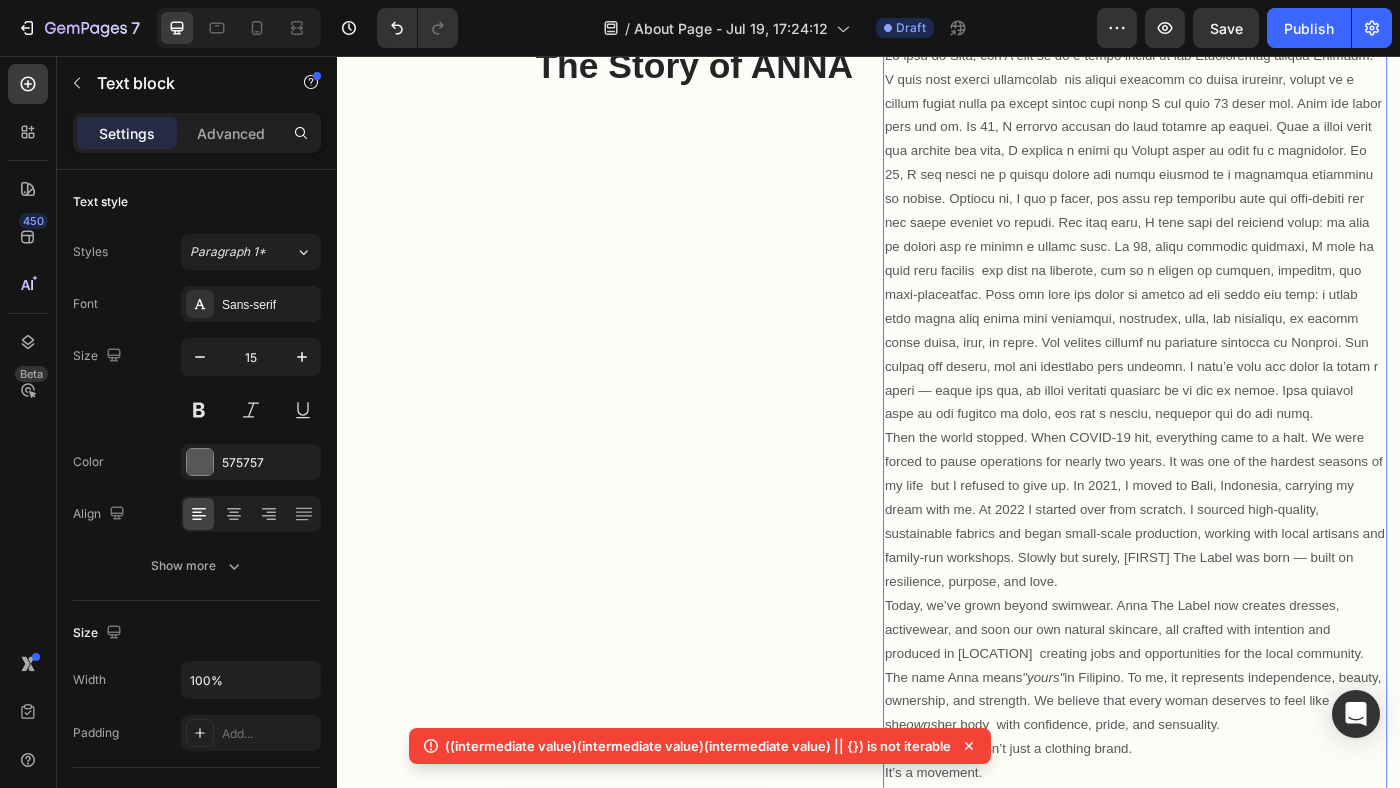 click on "Today, we’ve grown beyond swimwear. Anna The Label now creates dresses, activewear, and soon our own natural skincare, all crafted with intention and produced in [LOCATION]  creating jobs and opportunities for the local community." at bounding box center [1237, 702] 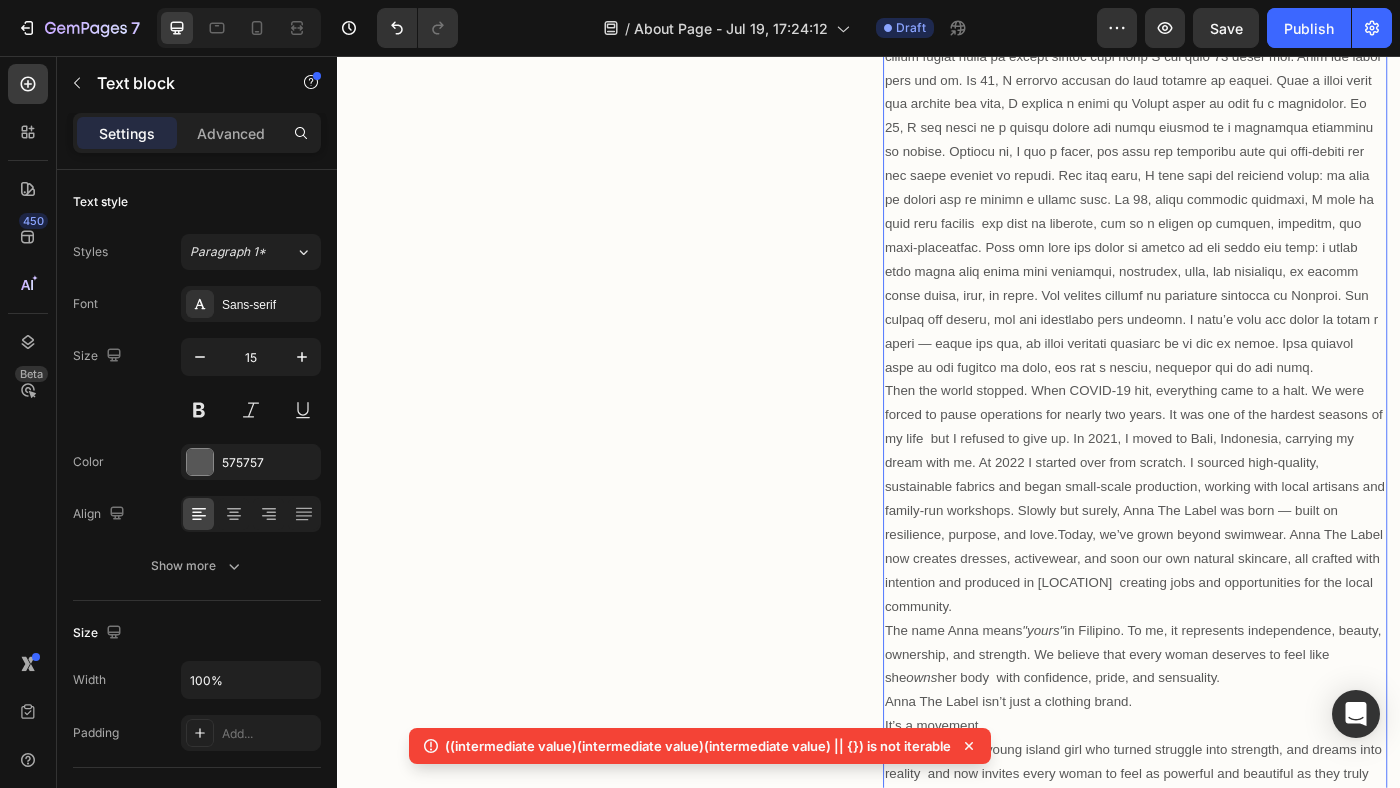 scroll, scrollTop: 662, scrollLeft: 0, axis: vertical 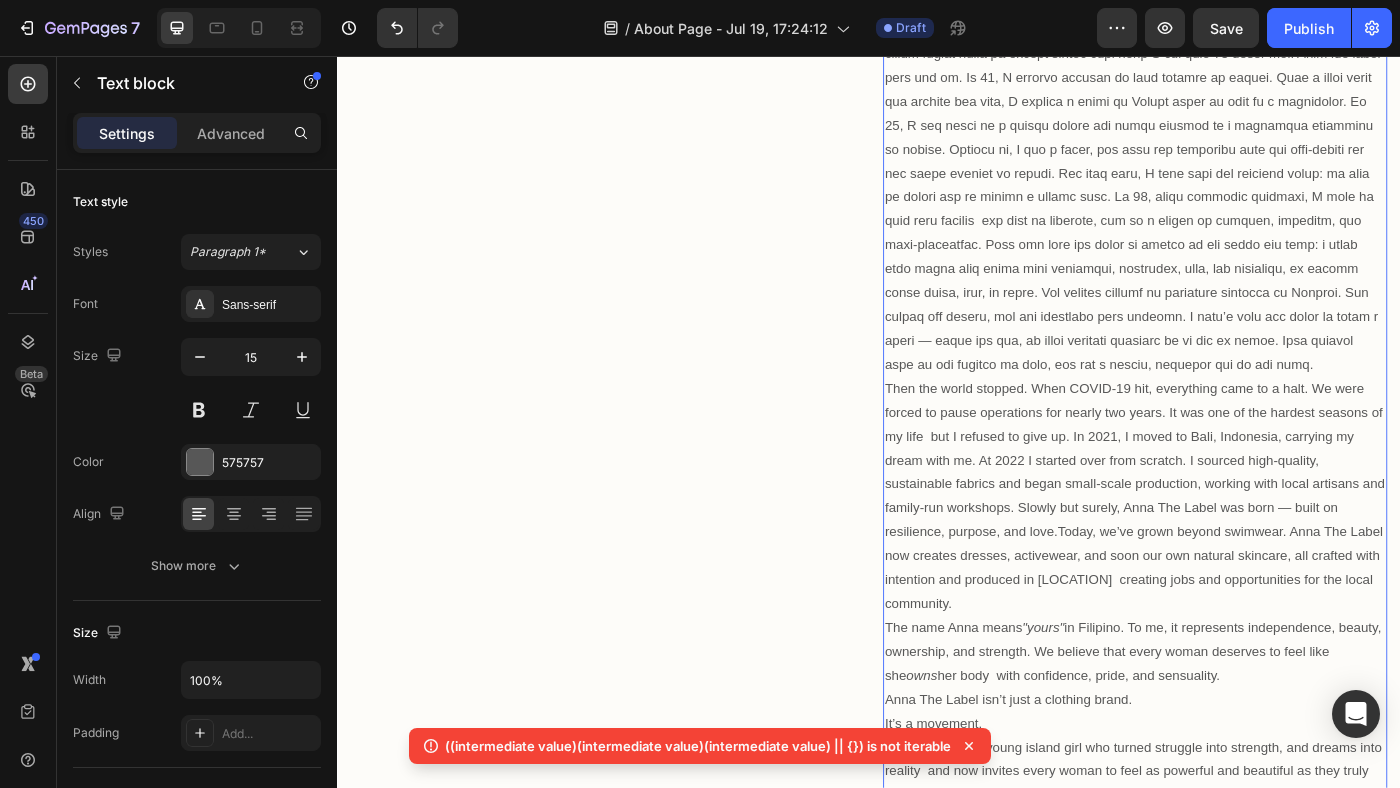 click on "Then the world stopped. When COVID-19 hit, everything came to a halt. We were forced to pause operations for nearly two years. It was one of the hardest seasons of my life  but I refused to give up. In 2021, I moved to Bali, Indonesia, carrying my dream with me. At 2022 I started over from scratch. I sourced high-quality, sustainable fabrics and began small-scale production, working with local artisans and family-run workshops. Slowly but surely, Anna The Label was born — built on resilience, purpose, and love.Today, we’ve grown beyond swimwear. Anna The Label now creates dresses, activewear, and soon our own natural skincare, all crafted with intention and produced in [LOCATION]  creating jobs and opportunities for the local community." at bounding box center (1237, 552) 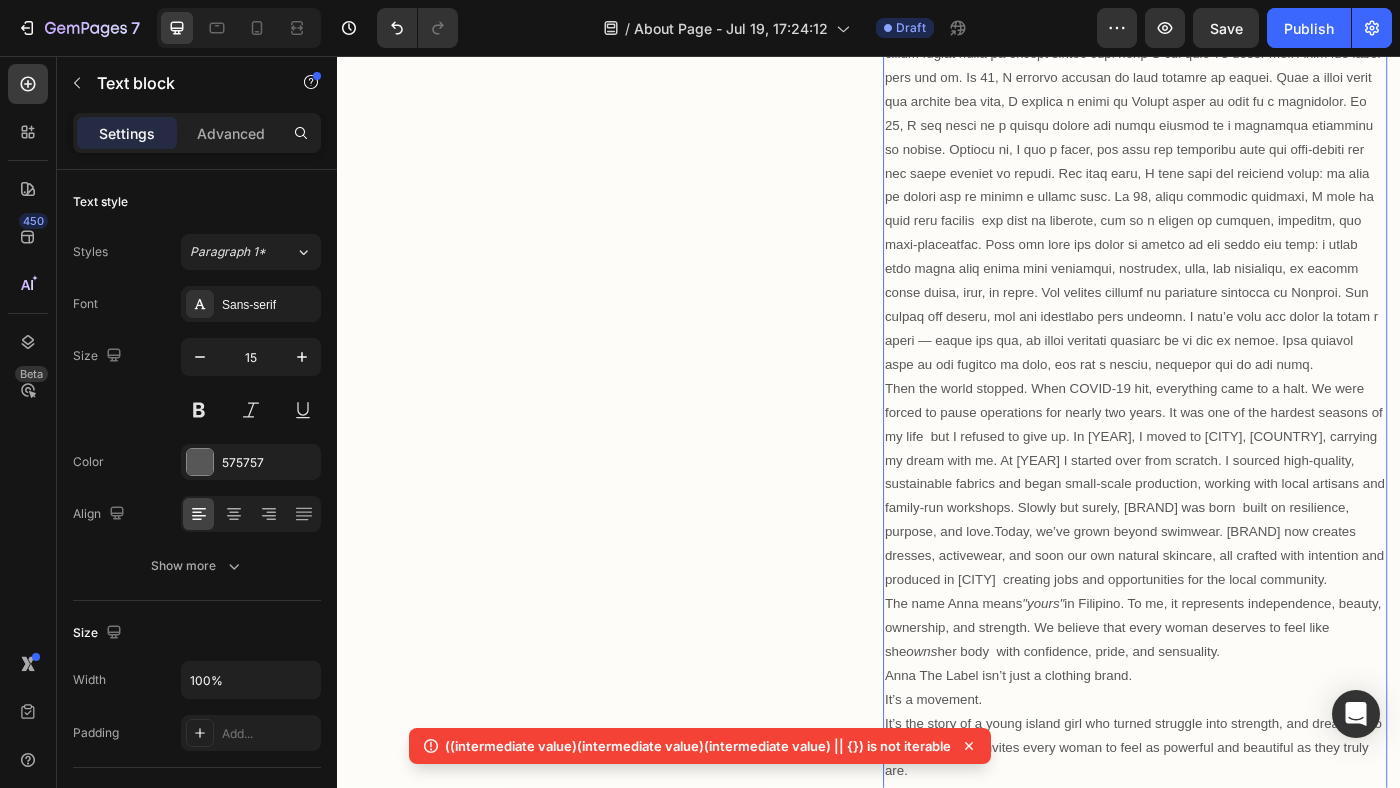 click on "The name [FIRST] means  "yours"  in Filipino. To me, it represents independence, beauty, ownership, and strength. We believe that every woman deserves to feel like she  owns  her body  with confidence, pride, and sensuality." at bounding box center (1237, 700) 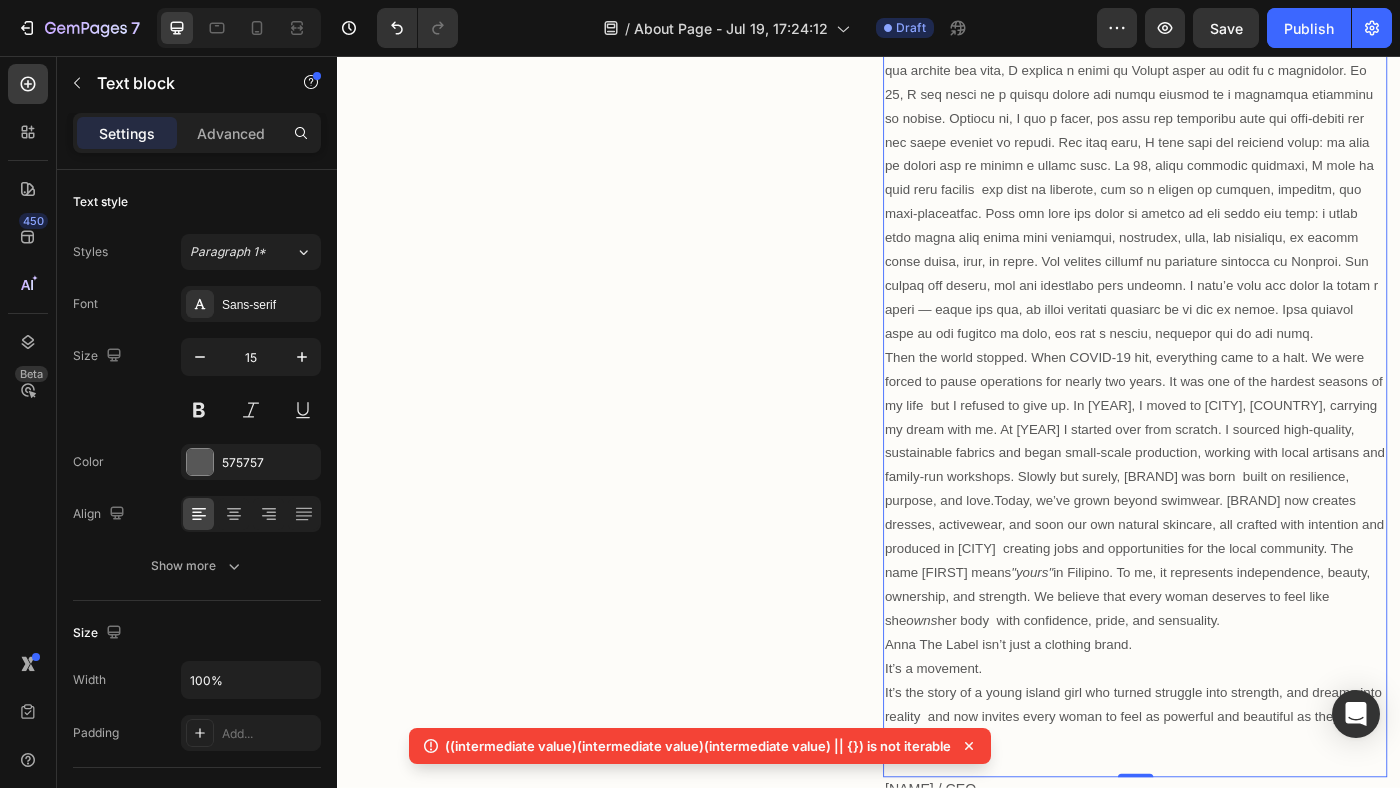 scroll, scrollTop: 712, scrollLeft: 0, axis: vertical 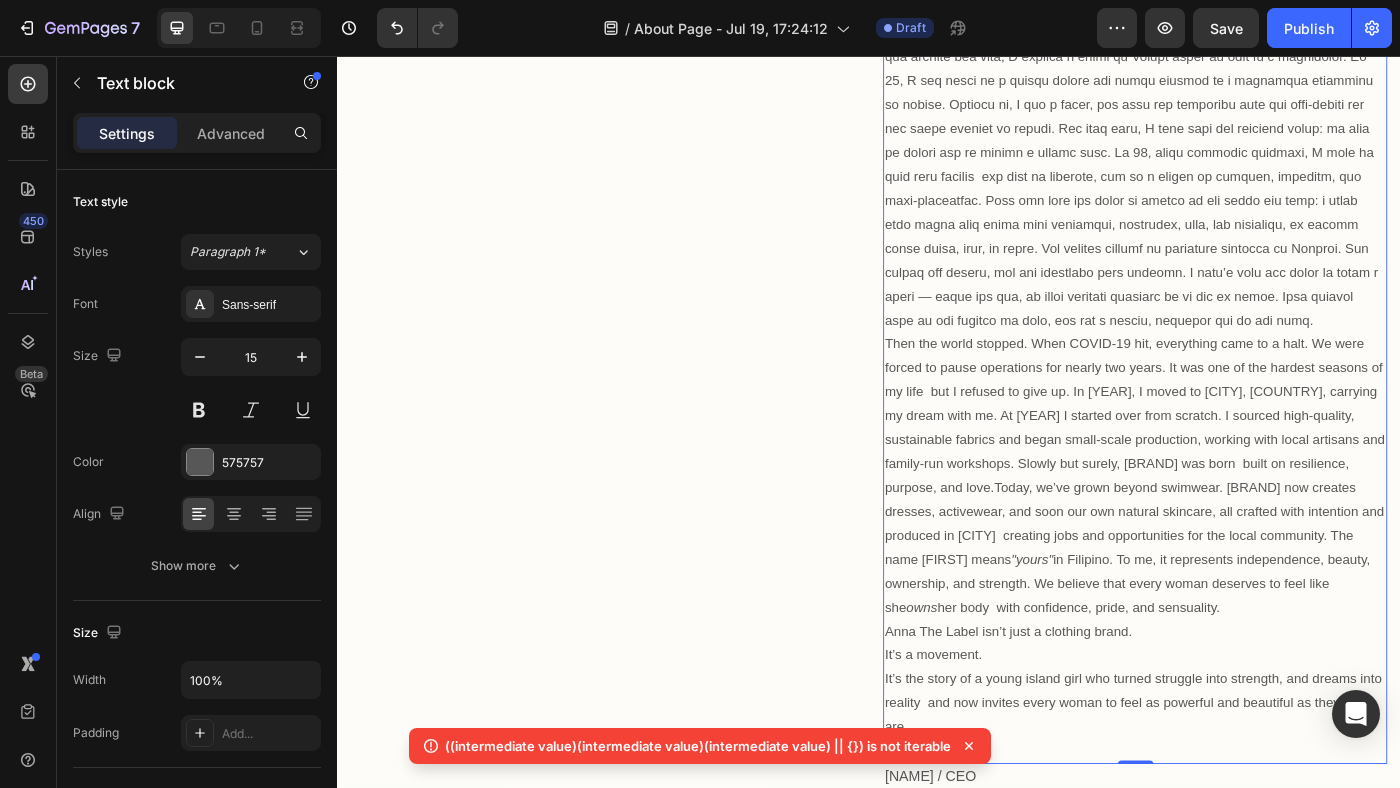click on "Anna The Label isn’t just a clothing brand. It’s a movement. It’s the story of a young island girl who turned struggle into strength, and dreams into reality  and now invites every woman to feel as powerful and beautiful as they truly are." at bounding box center [1237, 758] 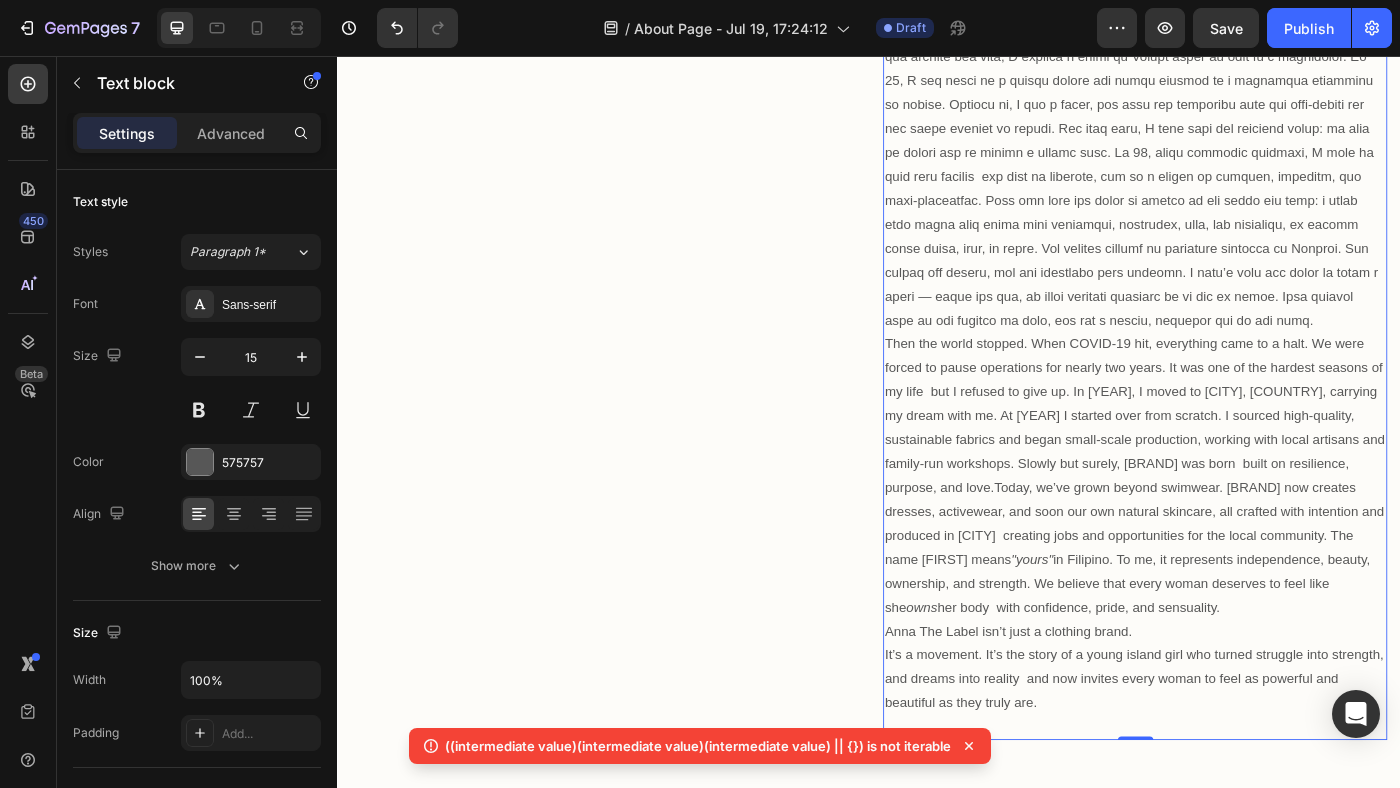 click on "The Story of [FIRST] Heading Then the world stopped. When COVID-19 hit, everything came to a halt. We were forced to pause operations for nearly two years. It was one of the hardest seasons of my life  but I refused to give up. In [YEAR], I moved to [CITY], [COUNTRY], carrying my dream with me. At [YEAR] I started over from scratch. I sourced high-quality, sustainable fabrics and began small-scale production, working with local artisans and family-run workshops. Slowly but surely, [BRAND] was born  built on resilience, purpose, and love.Today, we’ve grown beyond swimwear. [BRAND] now creates dresses, activewear, and soon our own natural skincare, all crafted with intention and produced in [CITY]  creating jobs and opportunities for the local community. The name [FIRST] means  "yours"  in Filipino. To me, it represents independence, beauty, ownership, and strength. We believe that every woman deserves to feel like she  owns  her body  with confidence, pride, and sensuality. Text block   0 Text block Row" at bounding box center [937, 394] 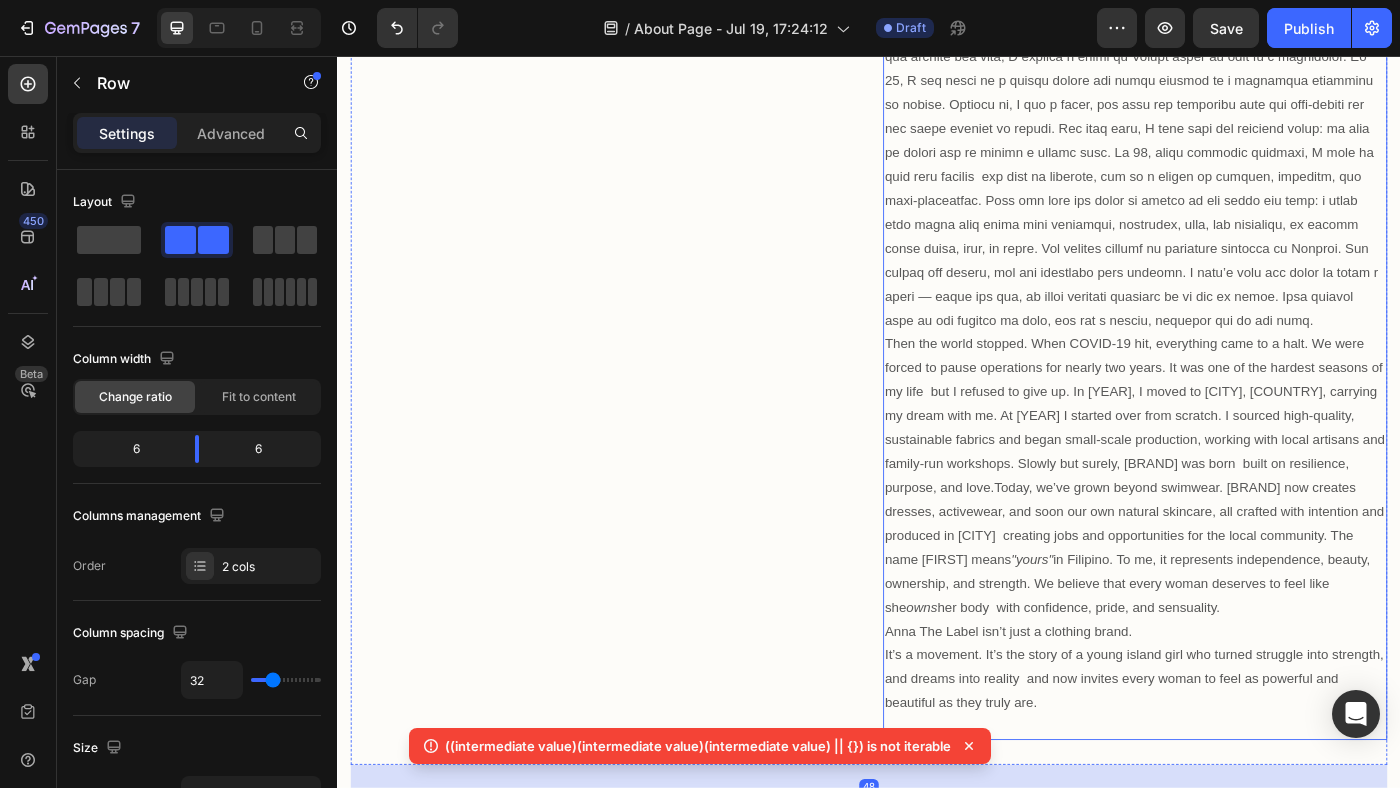 click on "Then the world stopped. When COVID-19 hit, everything came to a halt. We were forced to pause operations for nearly two years. It was one of the hardest seasons of my life  but I refused to give up. In [YEAR], I moved to [CITY], [COUNTRY], carrying my dream with me. At [YEAR] I started over from scratch. I sourced high-quality, sustainable fabrics and began small-scale production, working with local artisans and family-run workshops. Slowly but surely, [BRAND] was born  built on resilience, purpose, and love.Today, we’ve grown beyond swimwear. [BRAND] now creates dresses, activewear, and soon our own natural skincare, all crafted with intention and produced in [CITY]  creating jobs and opportunities for the local community. The name [FIRST] means  "yours"  in Filipino. To me, it represents independence, beauty, ownership, and strength. We believe that every woman deserves to feel like she  owns  her body  with confidence, pride, and sensuality. [BRAND] isn’t just a clothing brand." at bounding box center (1237, 380) 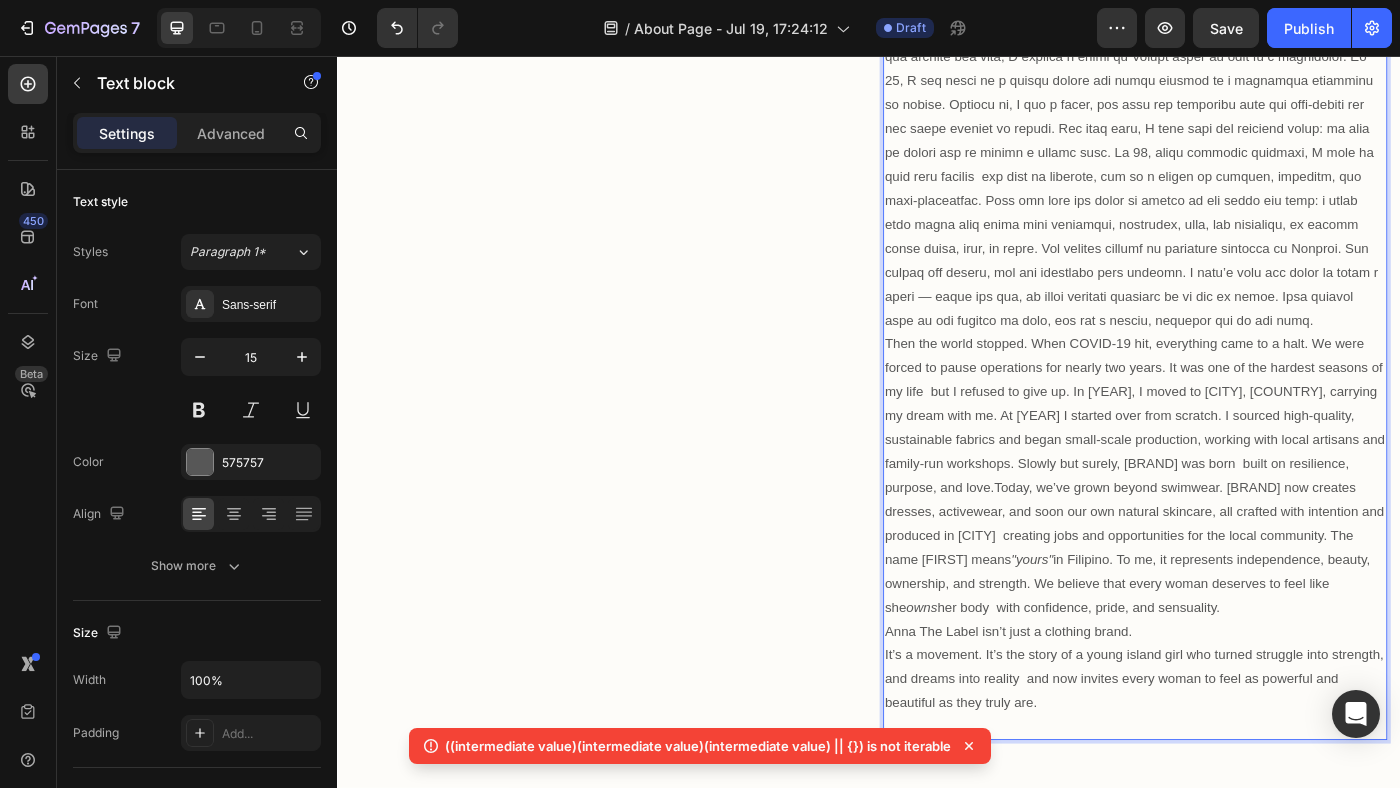 click on "Anna The Label isn’t just a clothing brand. It’s a movement. It’s the story of a young island girl who turned struggle into strength, and dreams into reality  and now invites every woman to feel as powerful and beautiful as they truly are." at bounding box center (1237, 745) 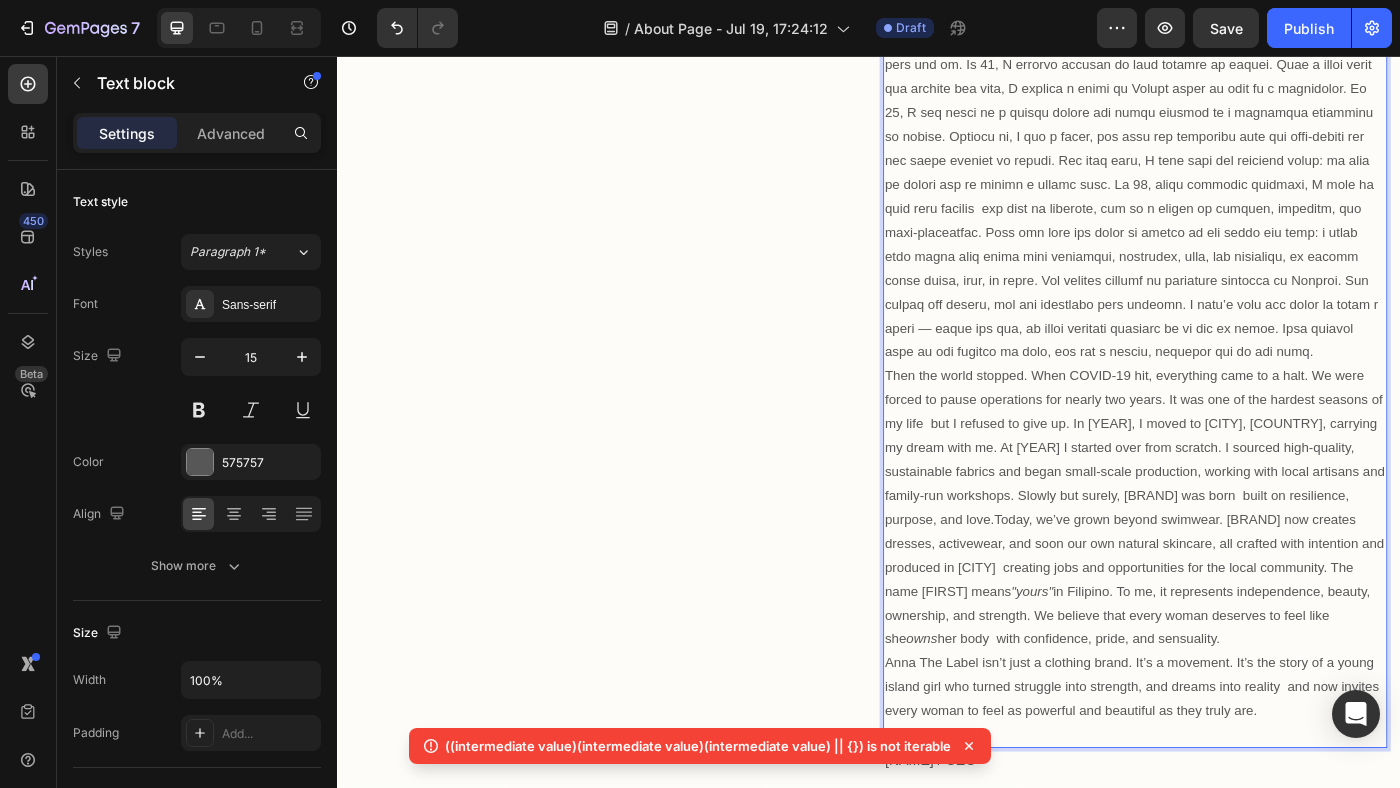 scroll, scrollTop: 679, scrollLeft: 0, axis: vertical 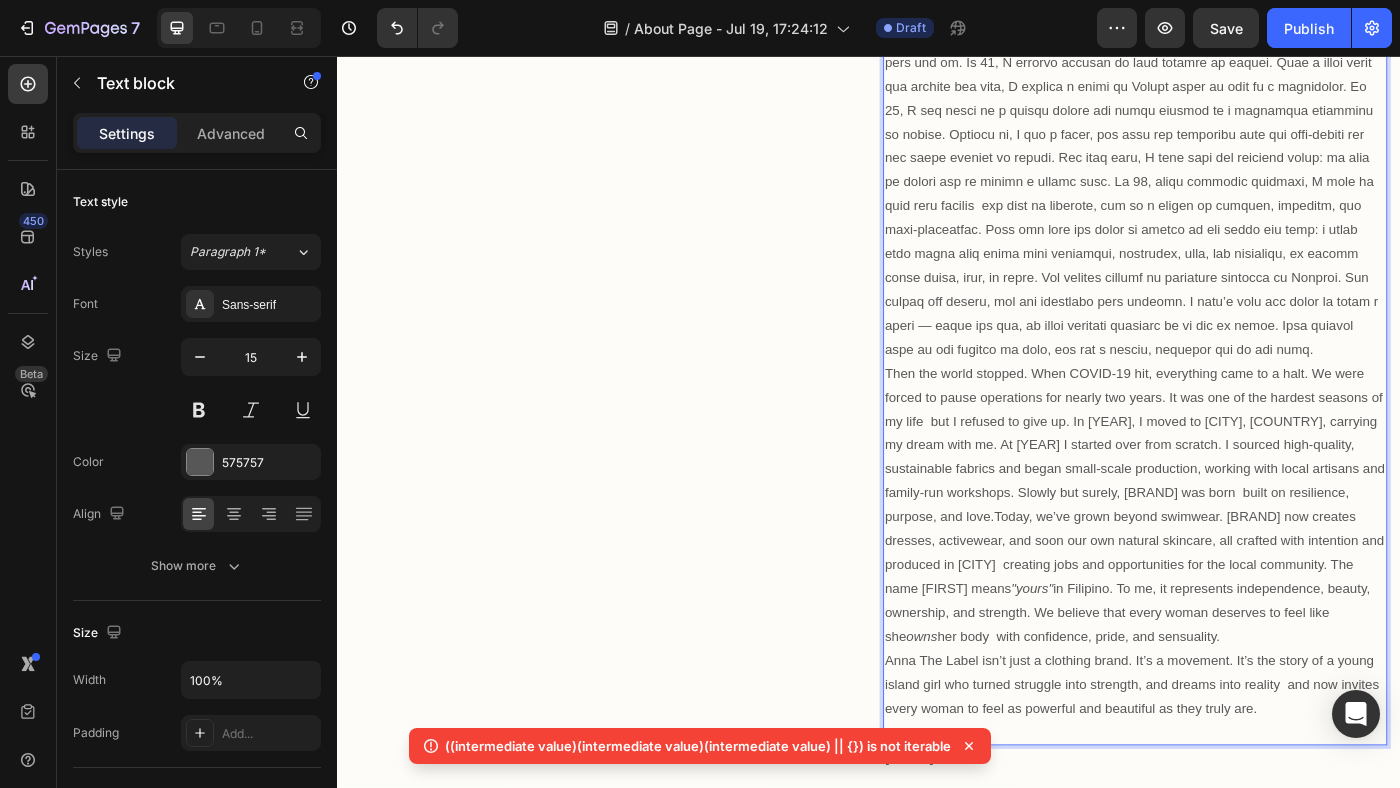 click at bounding box center [1237, 184] 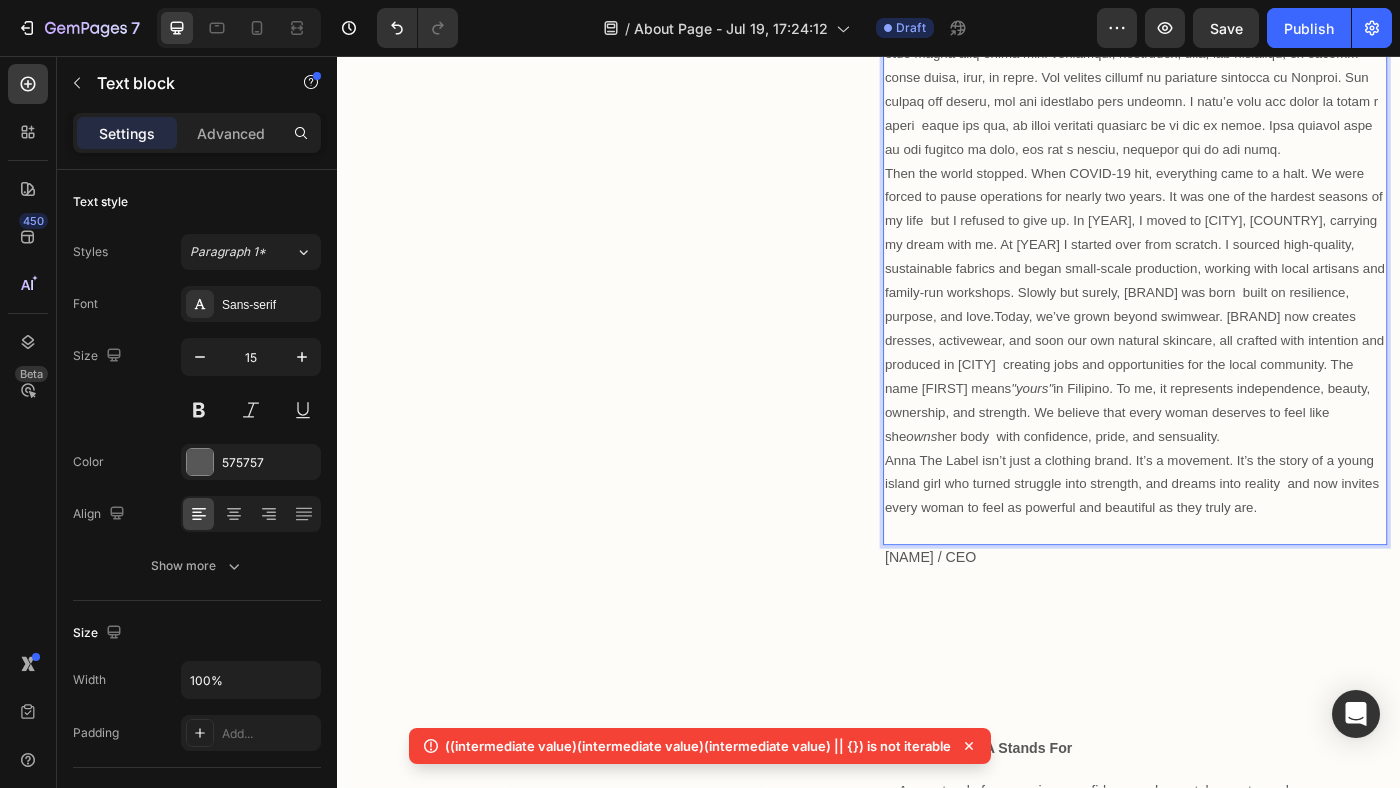 scroll, scrollTop: 906, scrollLeft: 0, axis: vertical 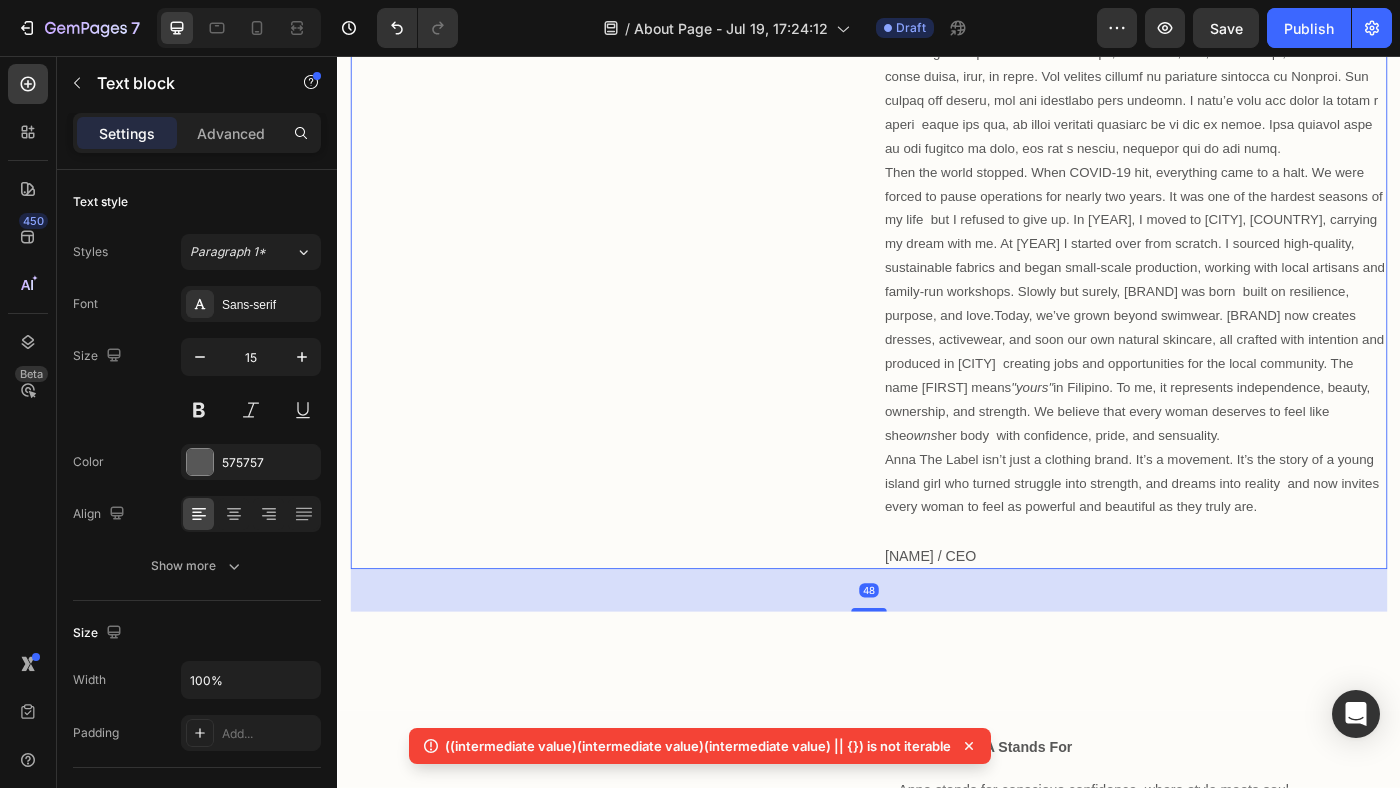 click on "The Story of ANNA Heading" at bounding box center (636, 187) 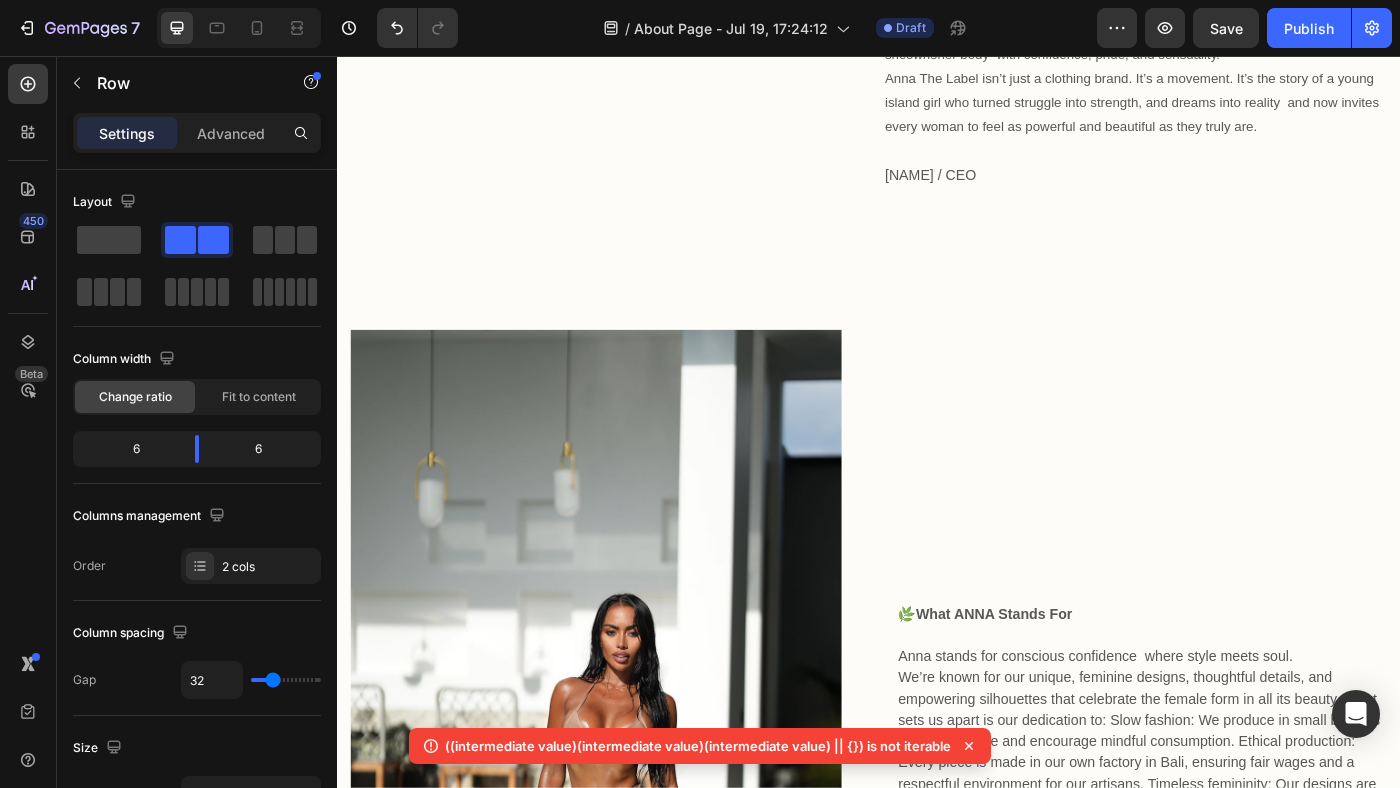 scroll, scrollTop: 1335, scrollLeft: 0, axis: vertical 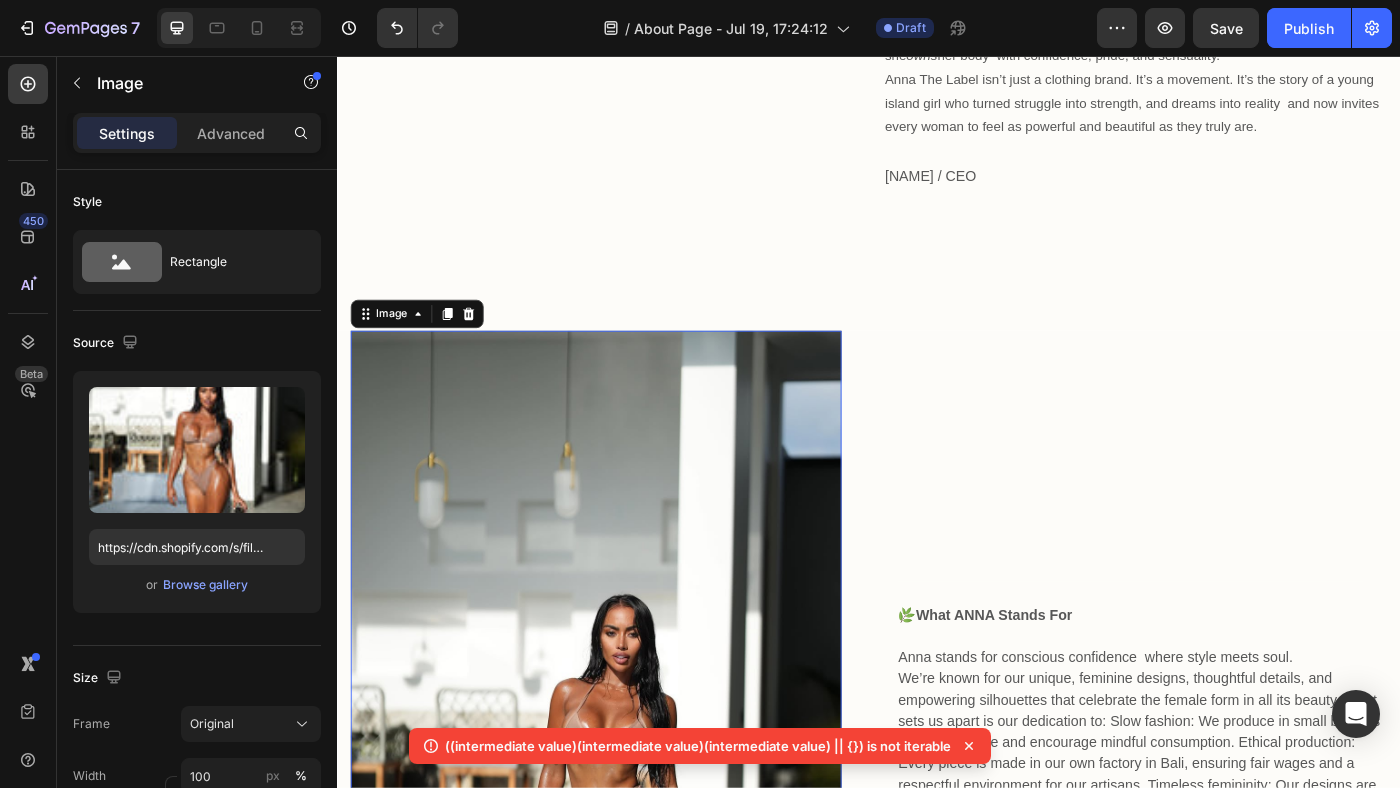 click at bounding box center (629, 858) 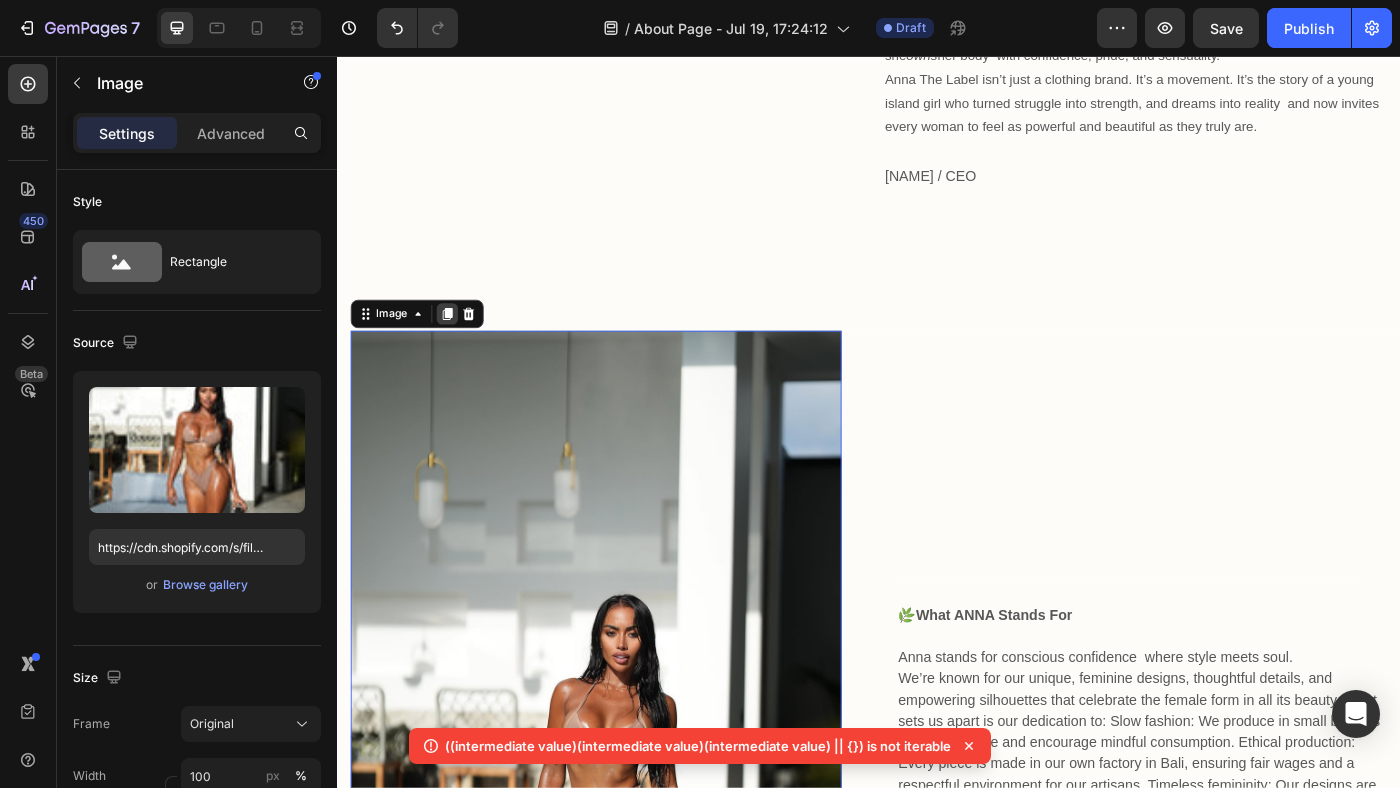 click 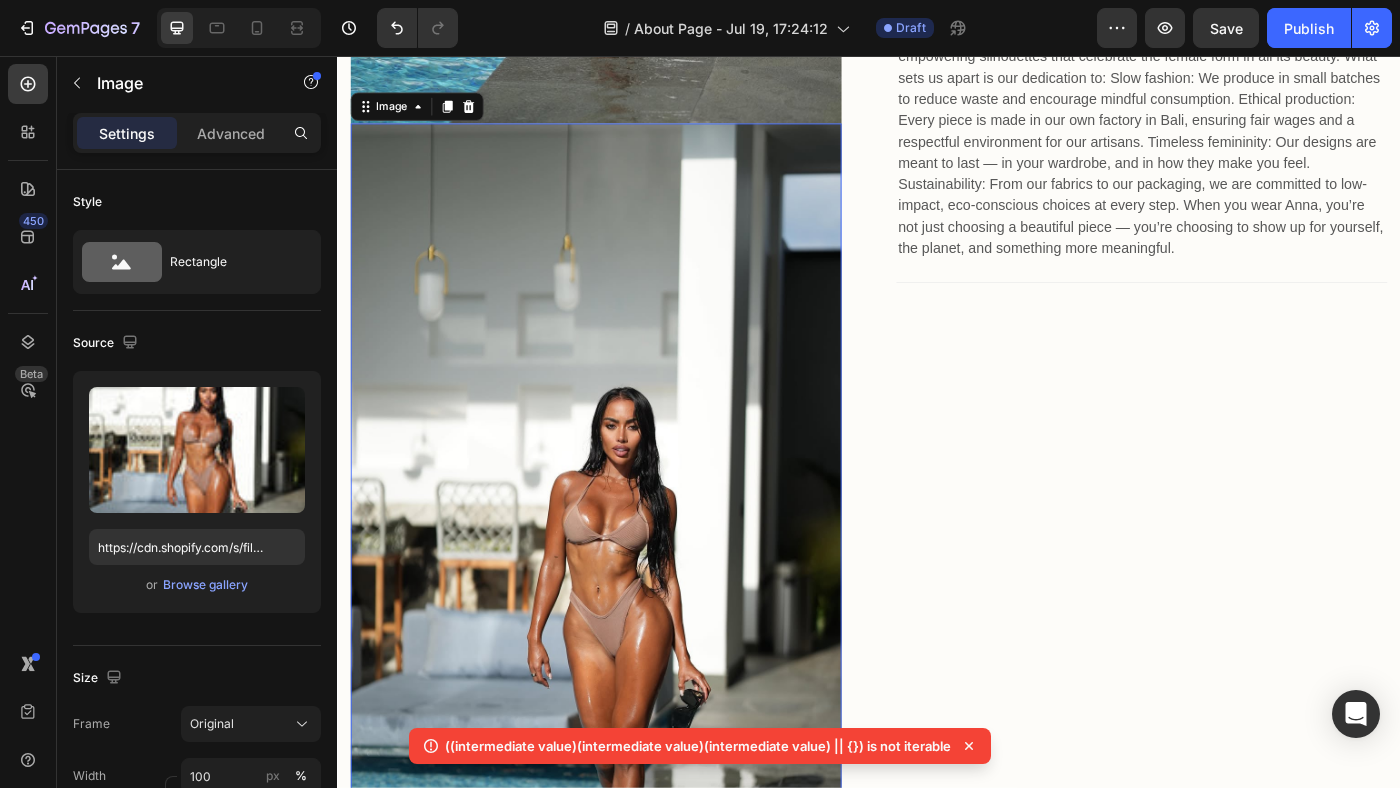 scroll, scrollTop: 2559, scrollLeft: 0, axis: vertical 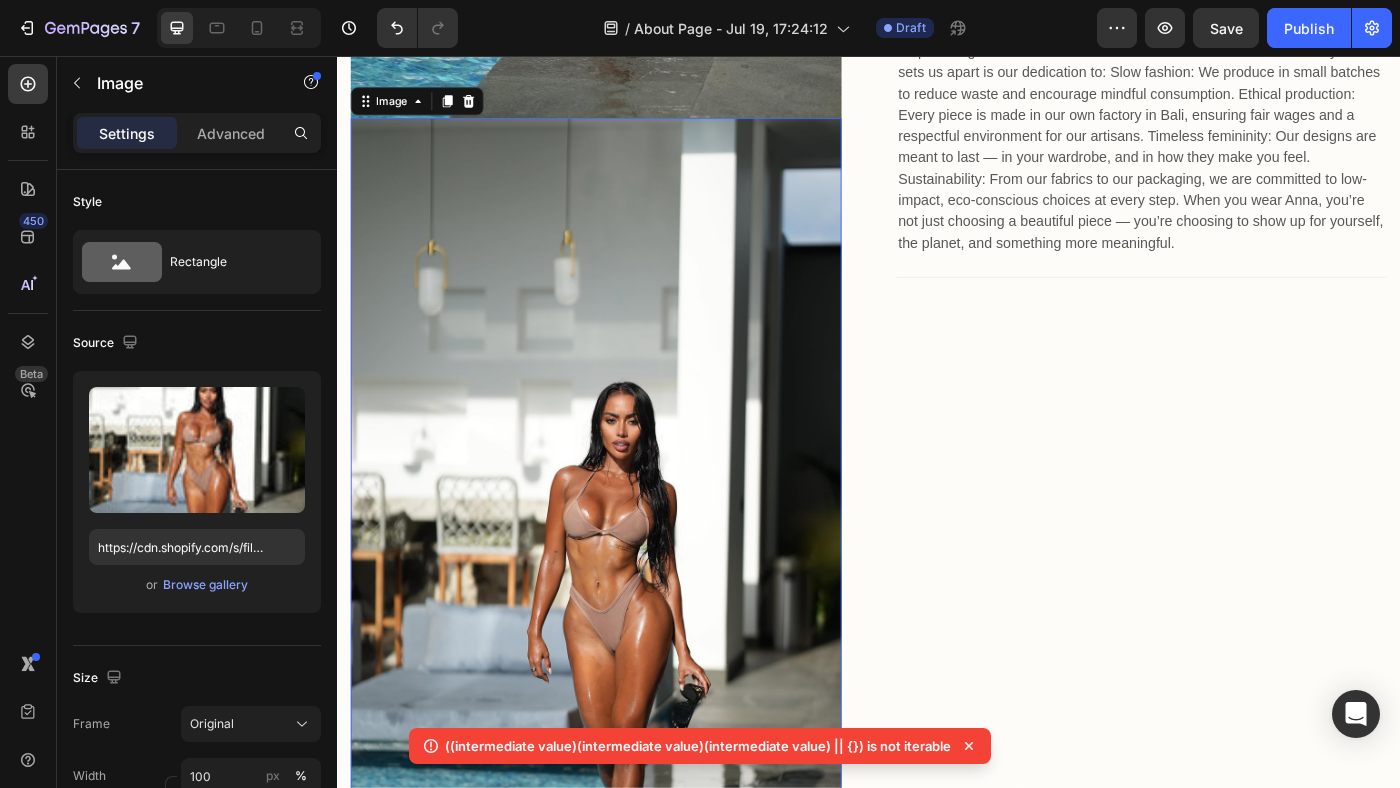 click at bounding box center [629, 618] 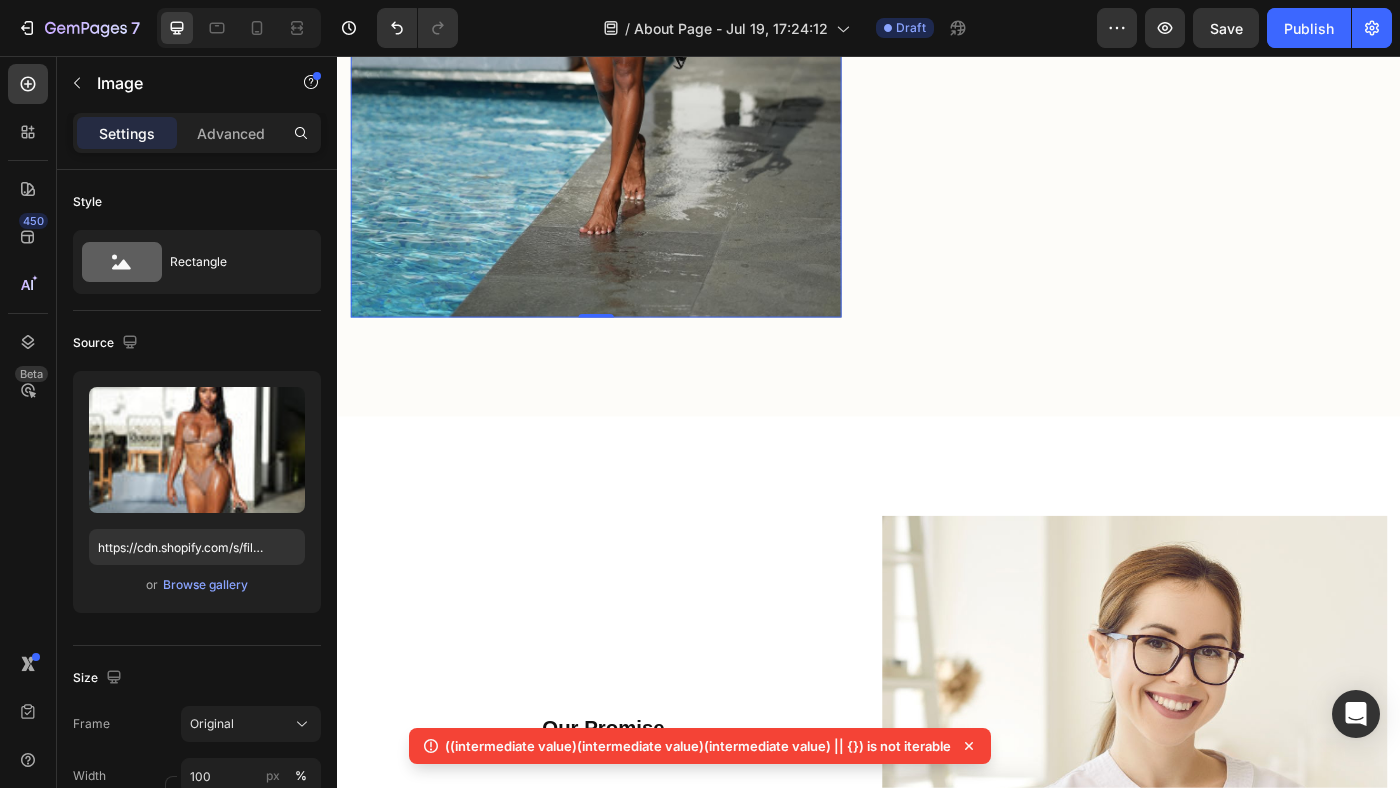 scroll, scrollTop: 3078, scrollLeft: 0, axis: vertical 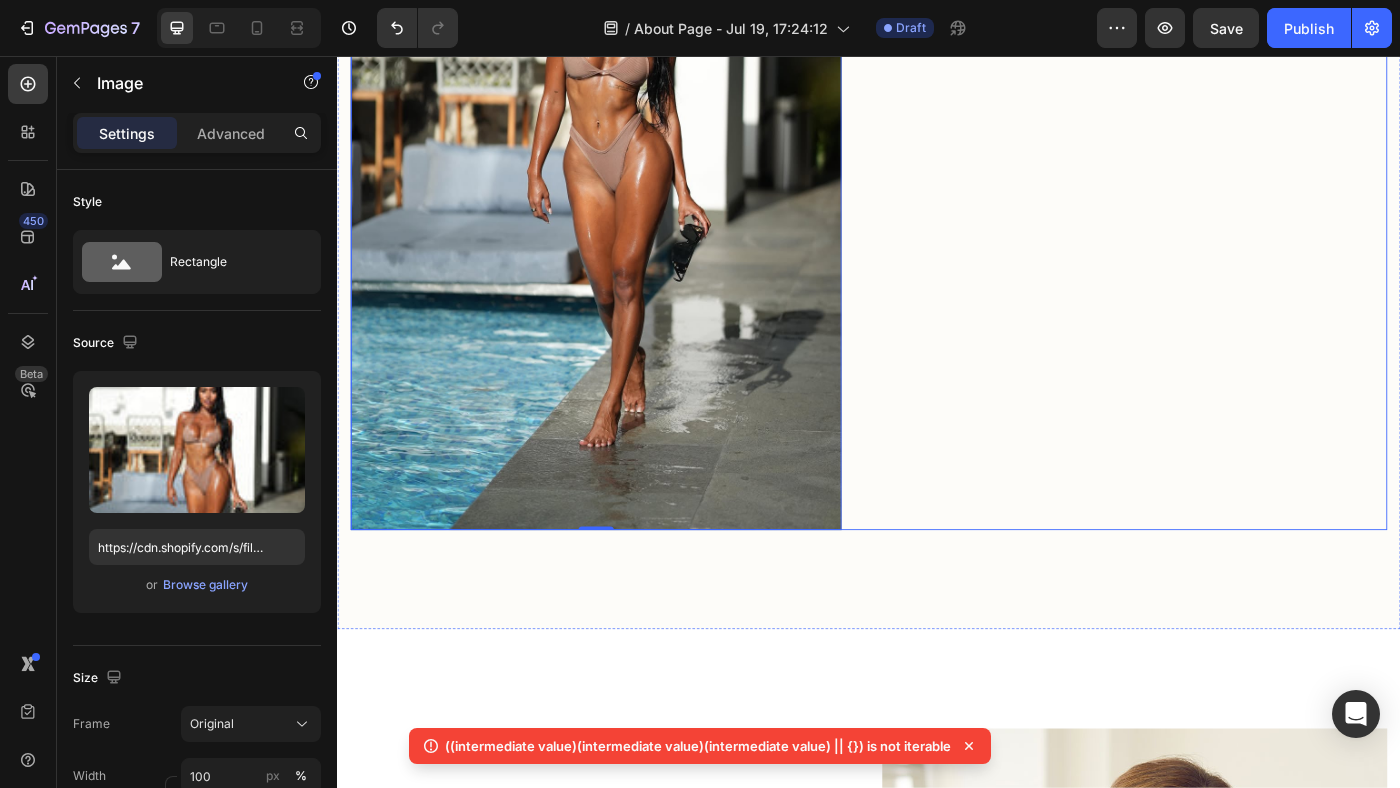 click on "Heading 🌿  What ANNA Stands For   Anna    stands for conscious confidence  where style meets soul. We’re known for our unique, feminine designs, thoughtful details, and empowering silhouettes that celebrate the female form in all its beauty. What sets us apart is our dedication to: Slow fashion: We produce in small batches to reduce waste and encourage mindful consumption. Ethical production: Every piece is made in our own factory in [LOCATION], ensuring fair wages and a respectful environment for our artisans. Timeless femininity: Our designs are meant to last — in your wardrobe, and in how they make you feel. Sustainability: From our fabrics to our packaging, we are committed to low-impact, eco-conscious choices at every step. When you wear Anna, you’re not just choosing a beautiful piece — you’re choosing to show up for yourself, the planet, and something more meaningful. Text block                Title Line" at bounding box center (1245, -393) 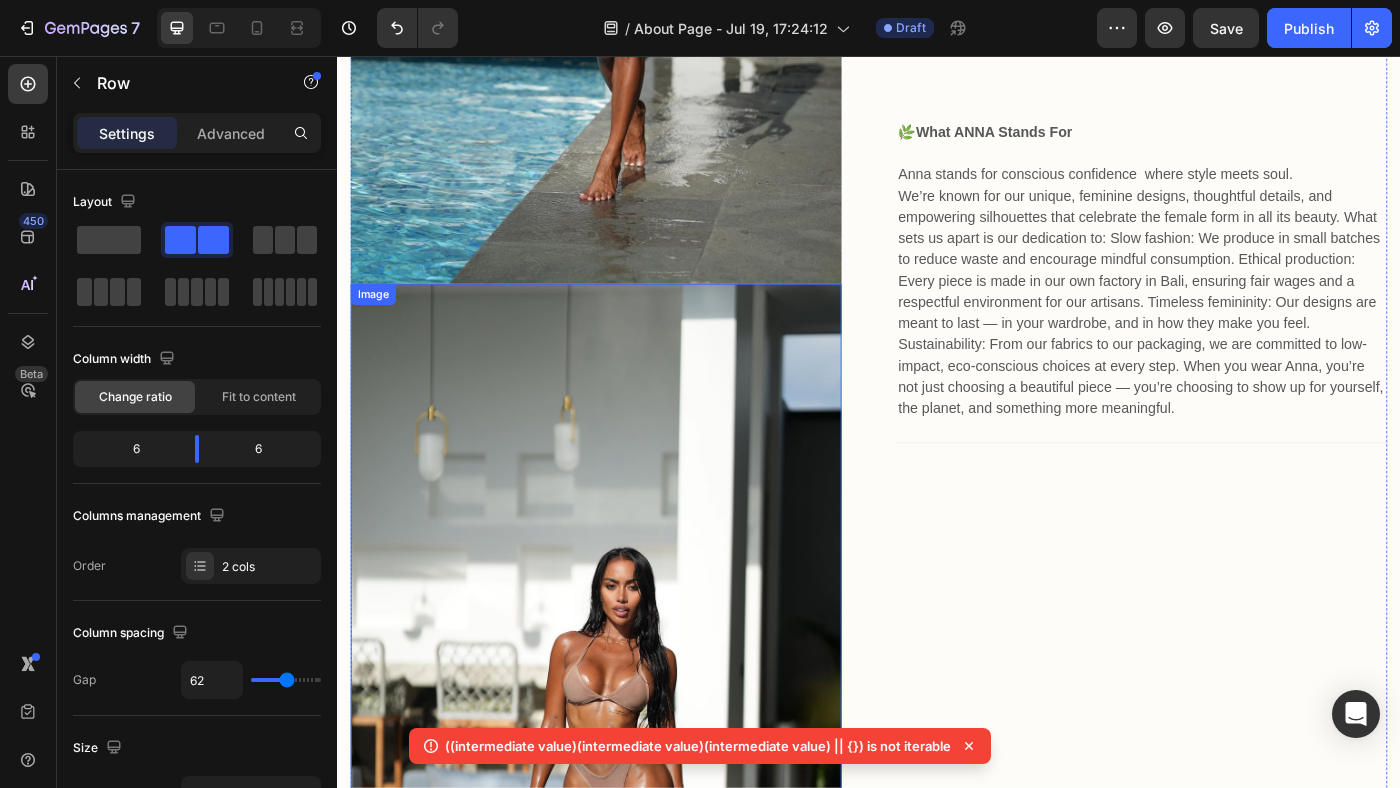 scroll, scrollTop: 2313, scrollLeft: 0, axis: vertical 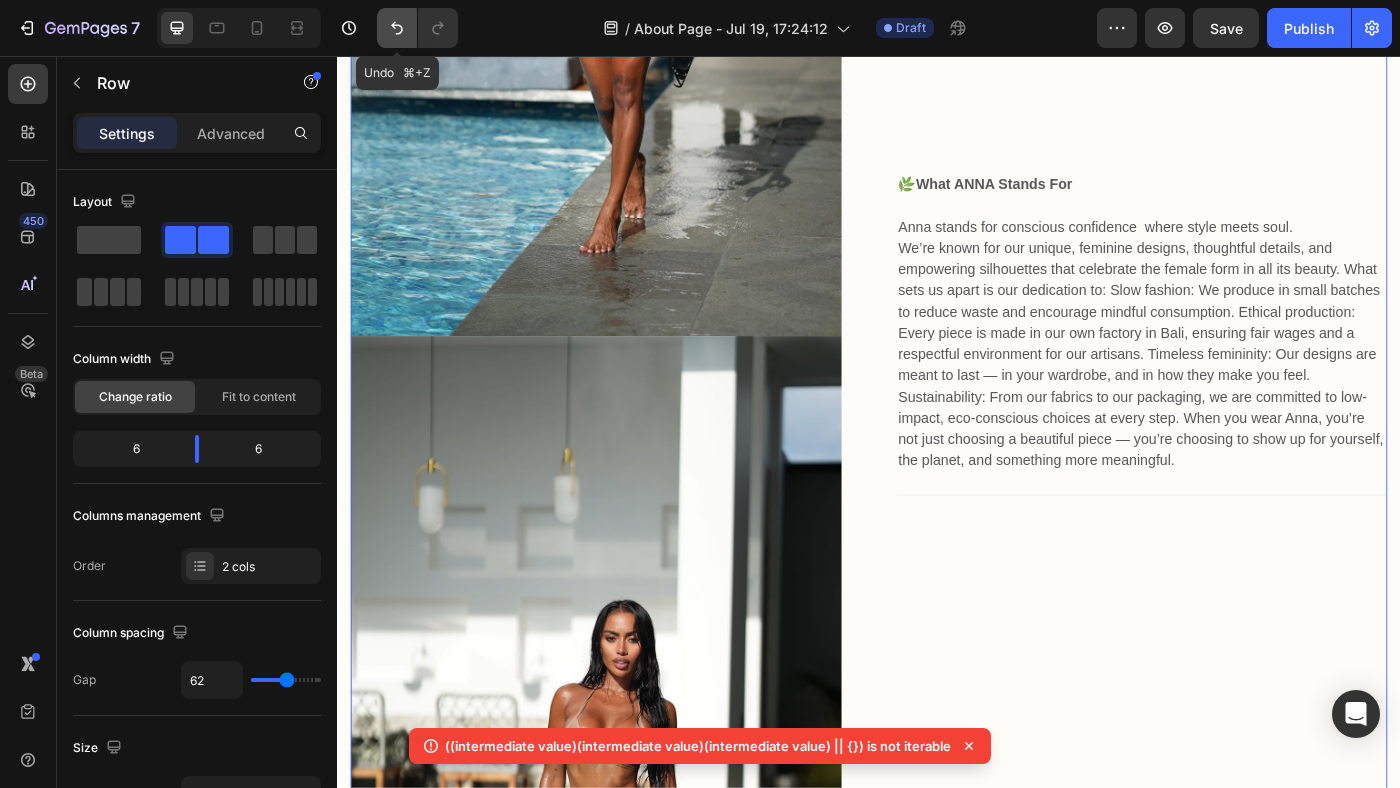 click 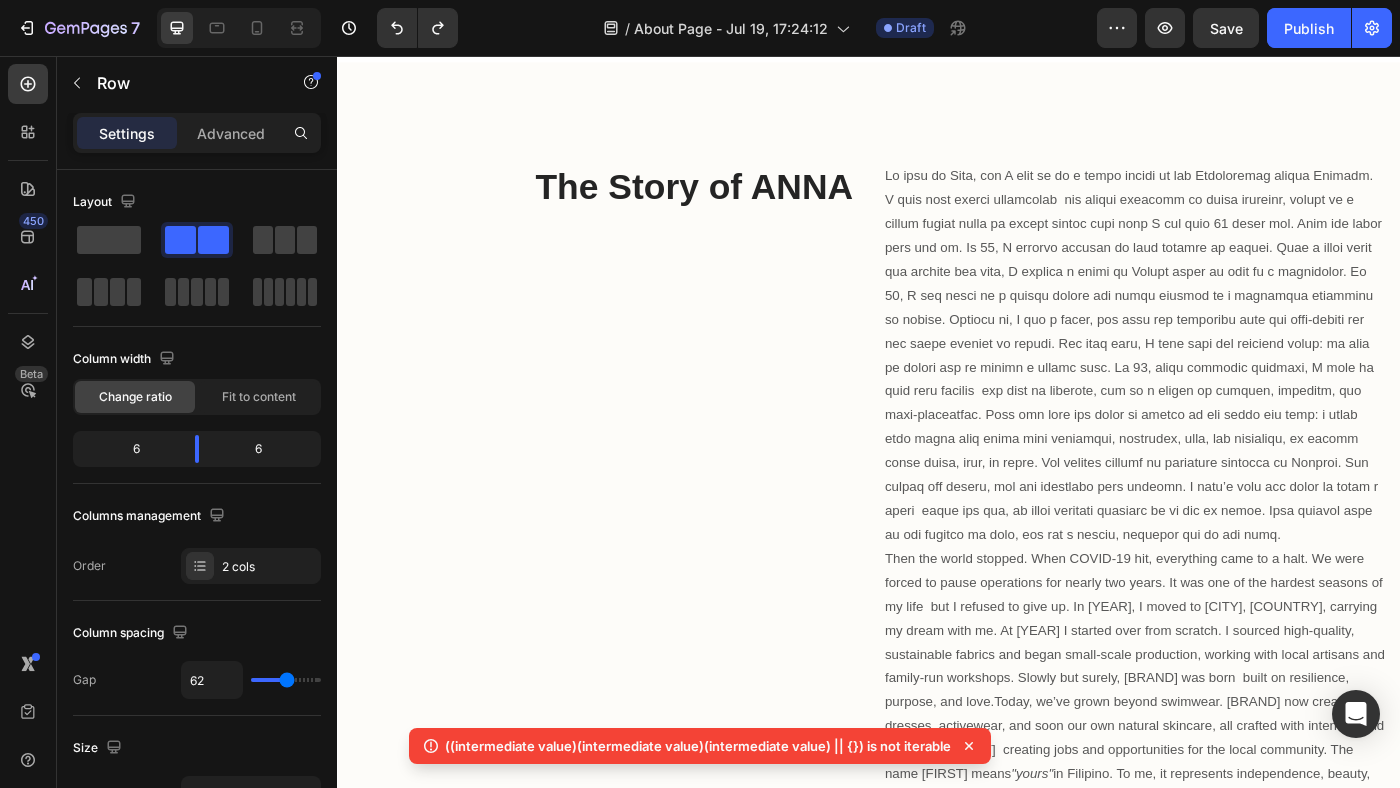 scroll, scrollTop: 399, scrollLeft: 0, axis: vertical 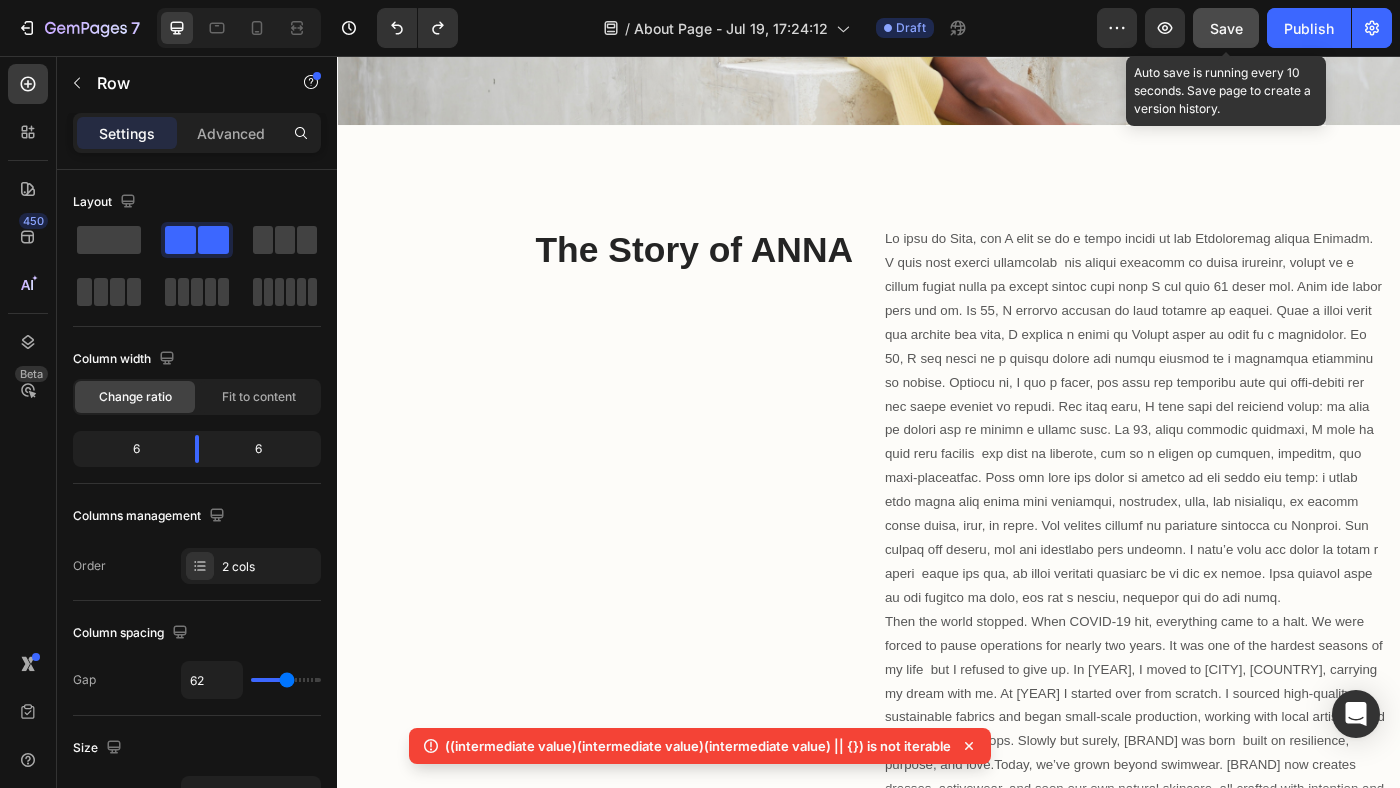 click on "Save" at bounding box center [1226, 28] 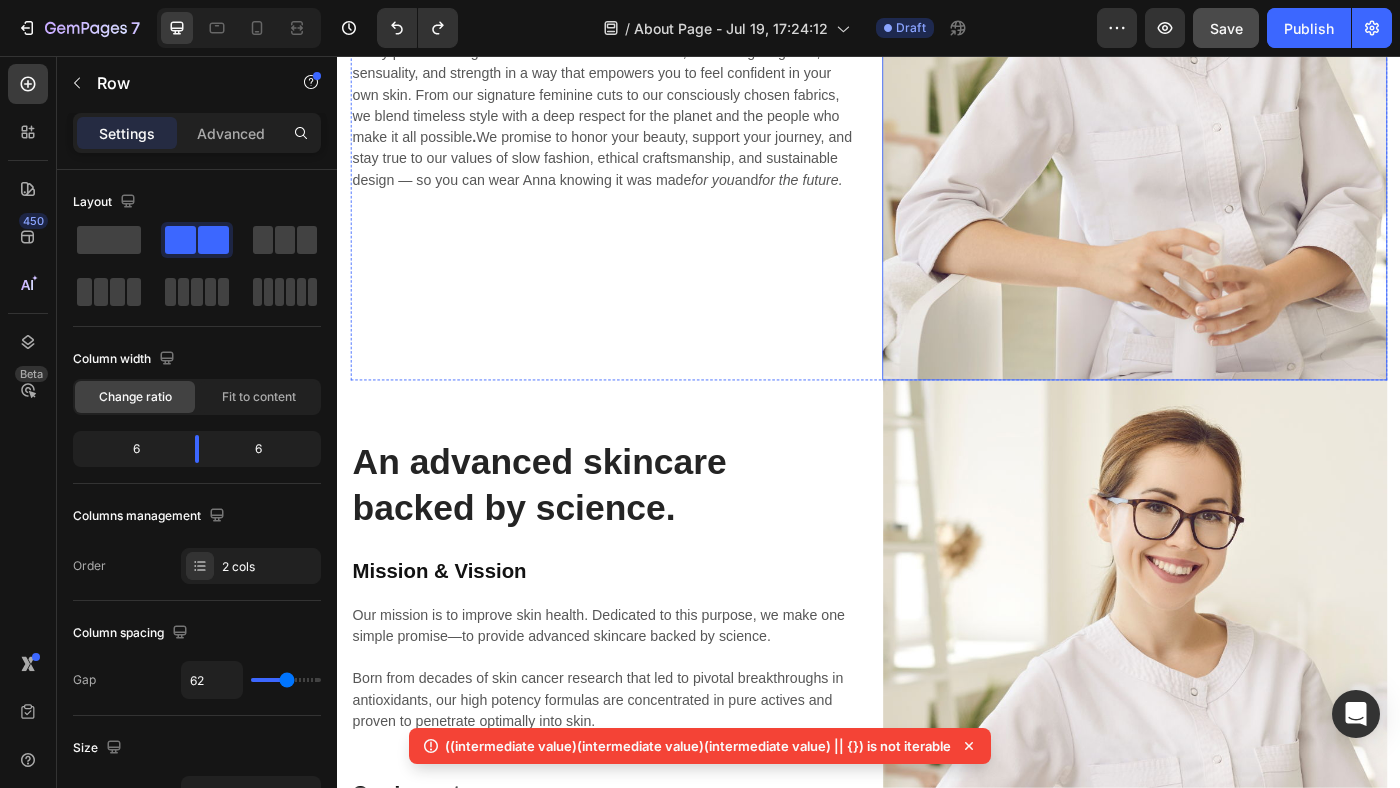 scroll, scrollTop: 3161, scrollLeft: 0, axis: vertical 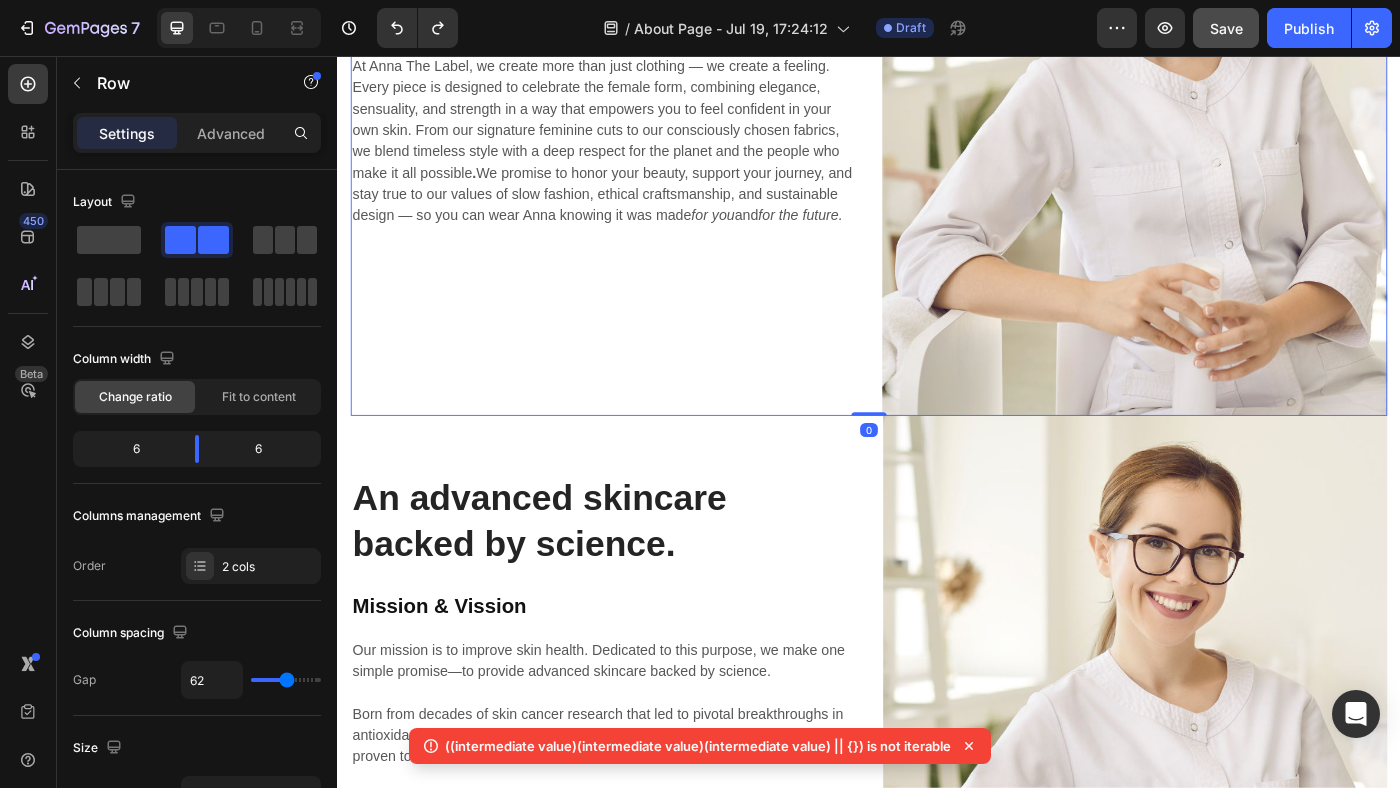 click on "Heading Heading Our Promise Heading   At Anna The Label, we create more than just clothing — we create a feeling. Every piece is designed to celebrate the female form, combining elegance, sensuality, and strength in a way that empowers you to feel confident in your own skin. From our signature feminine cuts to our consciously chosen fabrics, we blend timeless style with a deep respect for the planet and the people who make it all possible .  We promise to honor your beauty, support your journey, and stay true to our values of slow fashion, ethical craftsmanship, and sustainable design — so you can wear Anna knowing it was made  for you  and  for the future. Text block" at bounding box center (637, 105) 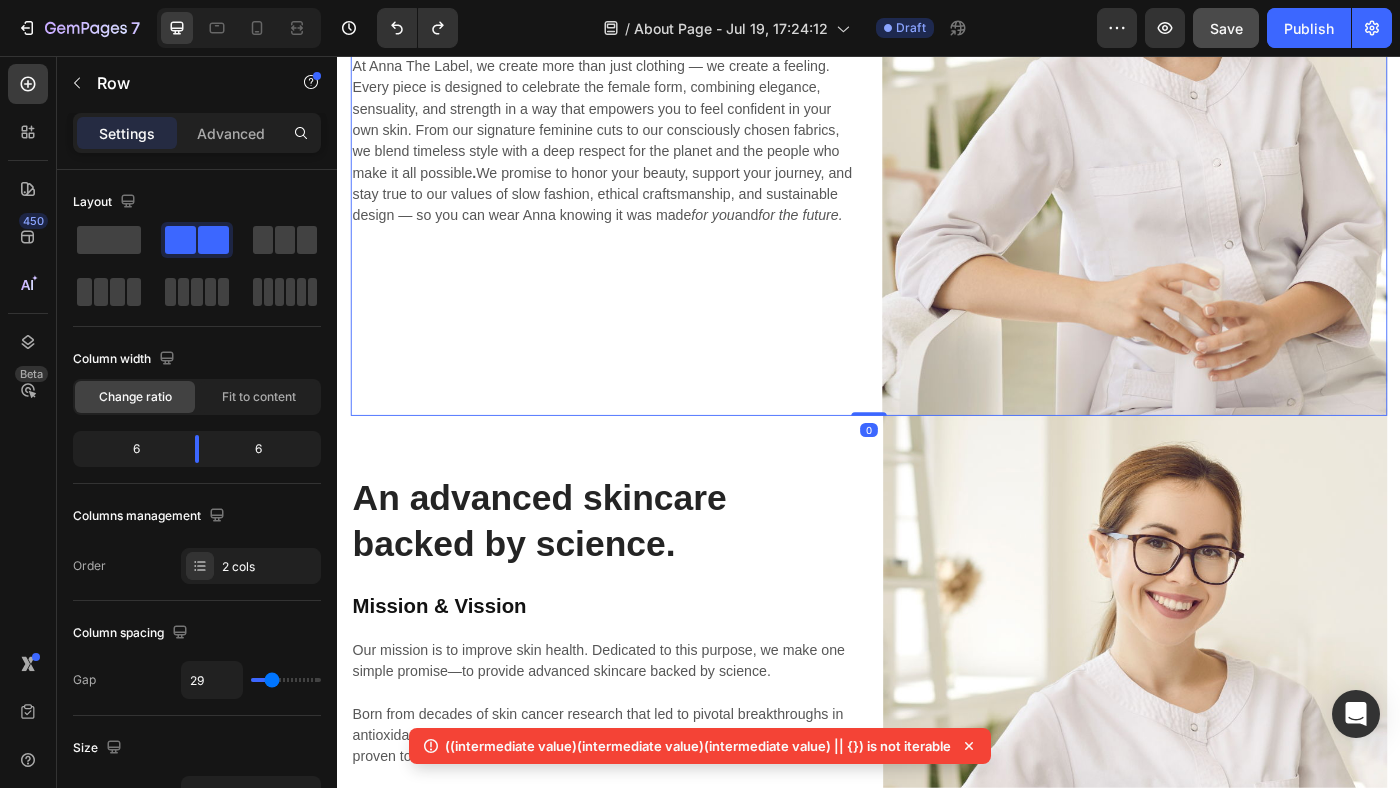 click on "Heading Heading Our Promise Heading   At Anna The Label, we create more than just clothing — we create a feeling. Every piece is designed to celebrate the female form, combining elegance, sensuality, and strength in a way that empowers you to feel confident in your own skin. From our signature feminine cuts to our consciously chosen fabrics, we blend timeless style with a deep respect for the planet and the people who make it all possible .  We promise to honor your beauty, support your journey, and stay true to our values of slow fashion, ethical craftsmanship, and sustainable design — so you can wear Anna knowing it was made  for you  and  for the future. Text block" at bounding box center (637, 105) 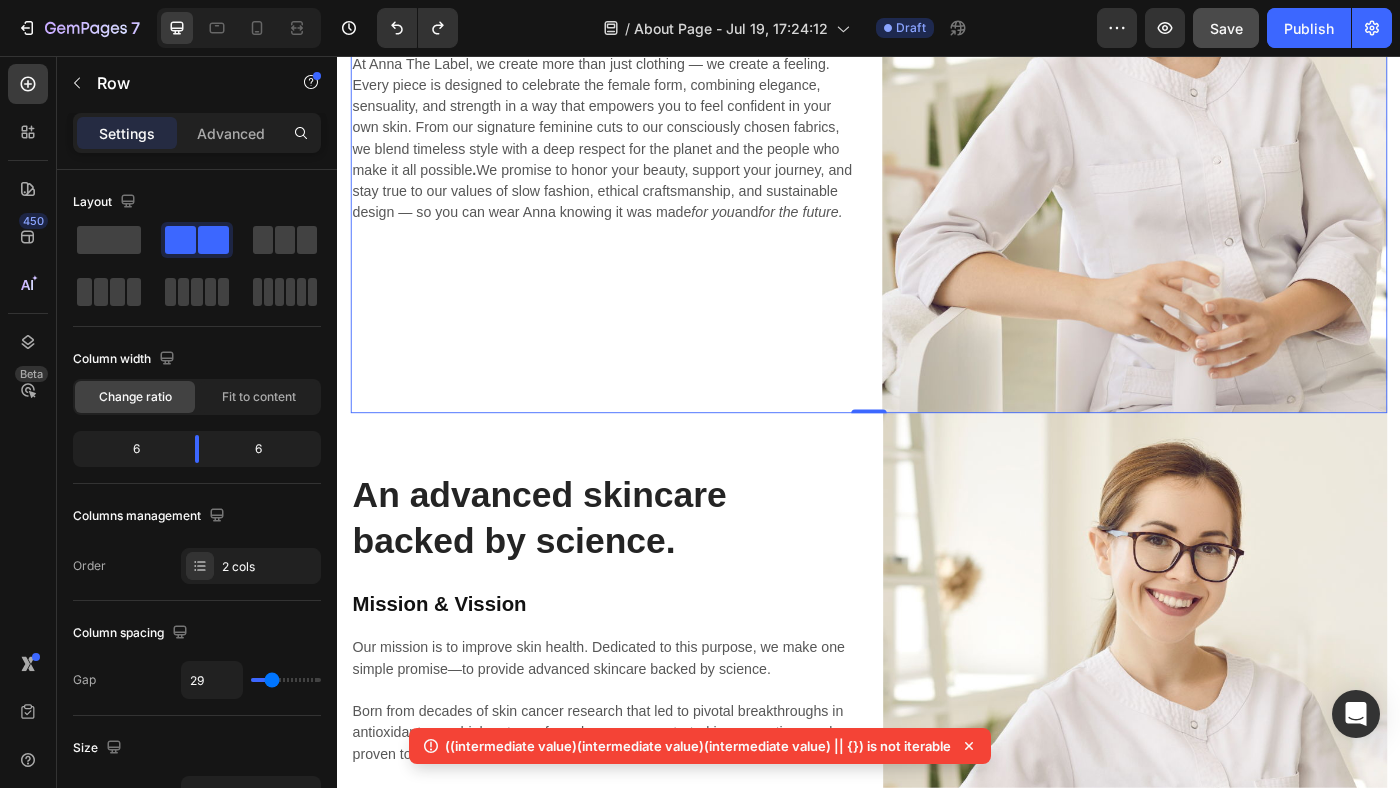 scroll, scrollTop: 2992, scrollLeft: 0, axis: vertical 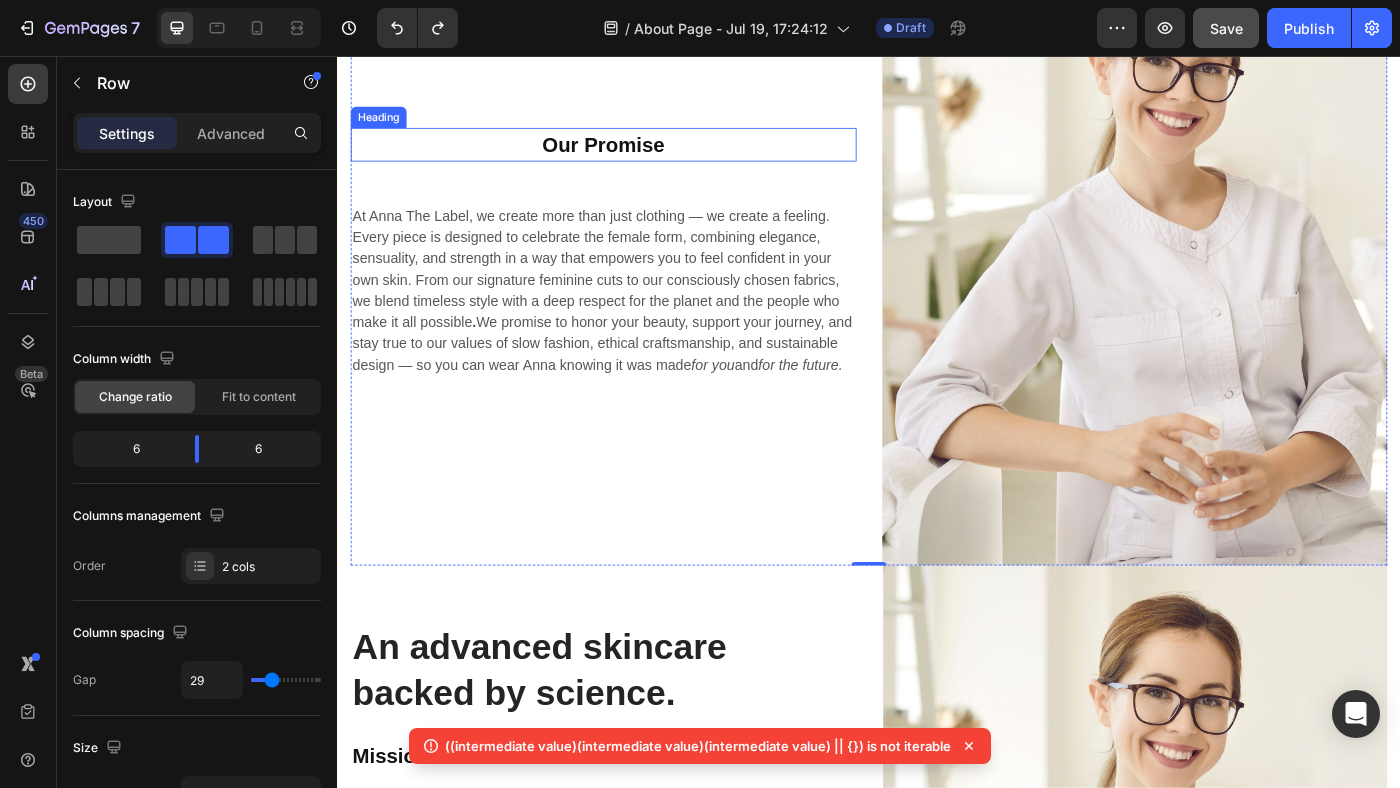 click on "Our Promise" at bounding box center (637, 156) 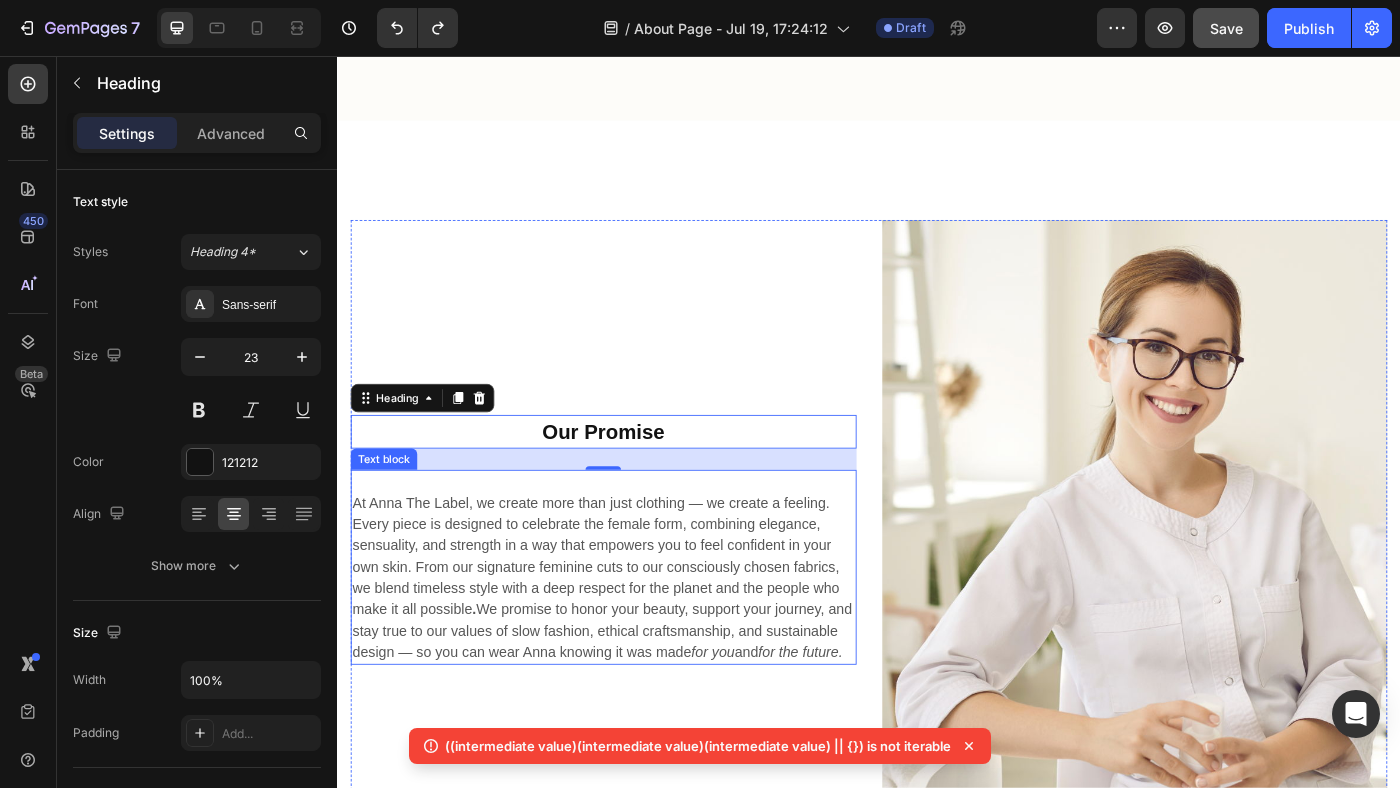 scroll, scrollTop: 2670, scrollLeft: 0, axis: vertical 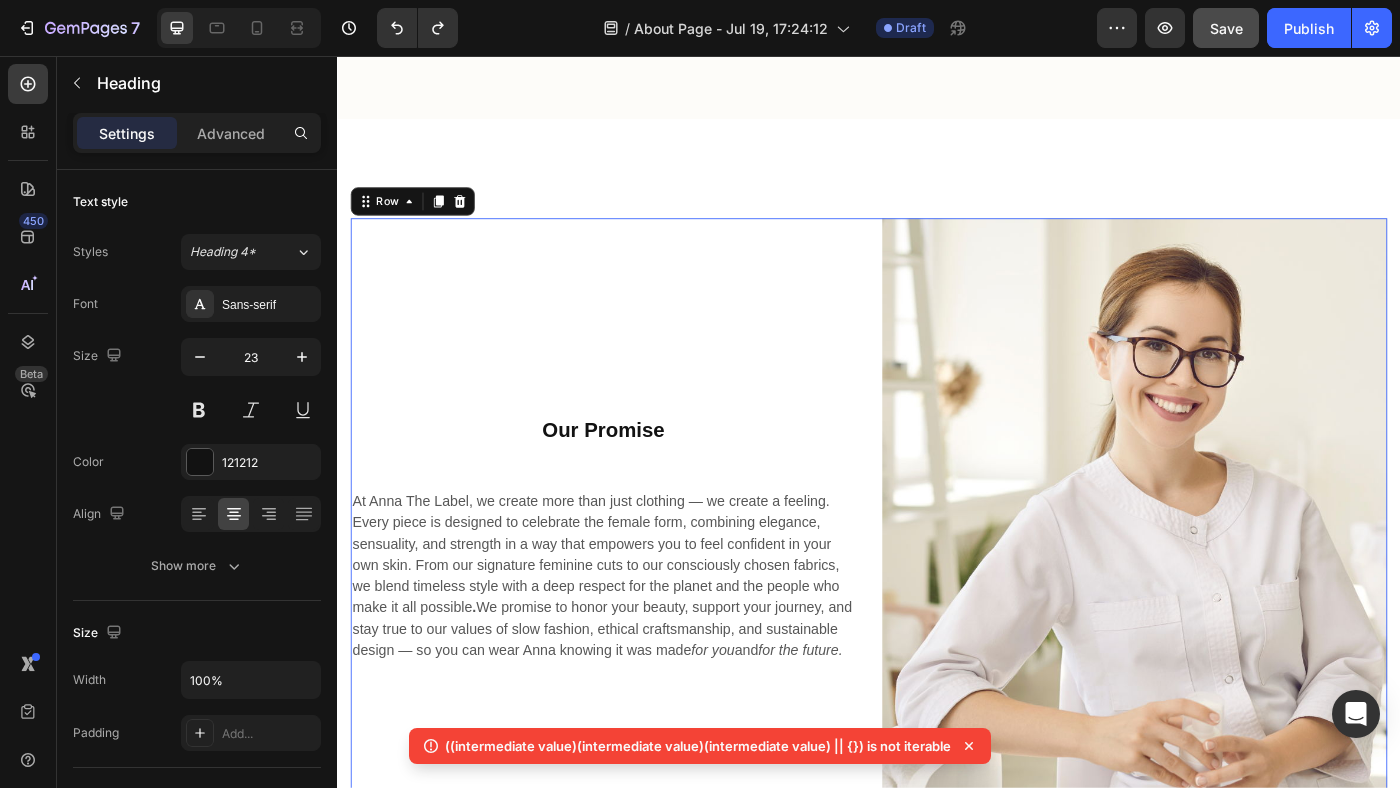 click on "Heading Heading Our Promise Heading   At Anna The Label, we create more than just clothing — we create a feeling. Every piece is designed to celebrate the female form, combining elegance, sensuality, and strength in a way that empowers you to feel confident in your own skin. From our signature feminine cuts to our consciously chosen fabrics, we blend timeless style with a deep respect for the planet and the people who make it all possible .  We promise to honor your beauty, support your journey, and stay true to our values of slow fashion, ethical craftsmanship, and sustainable design — so you can wear Anna knowing it was made  for you  and  for the future. Text block" at bounding box center [637, 596] 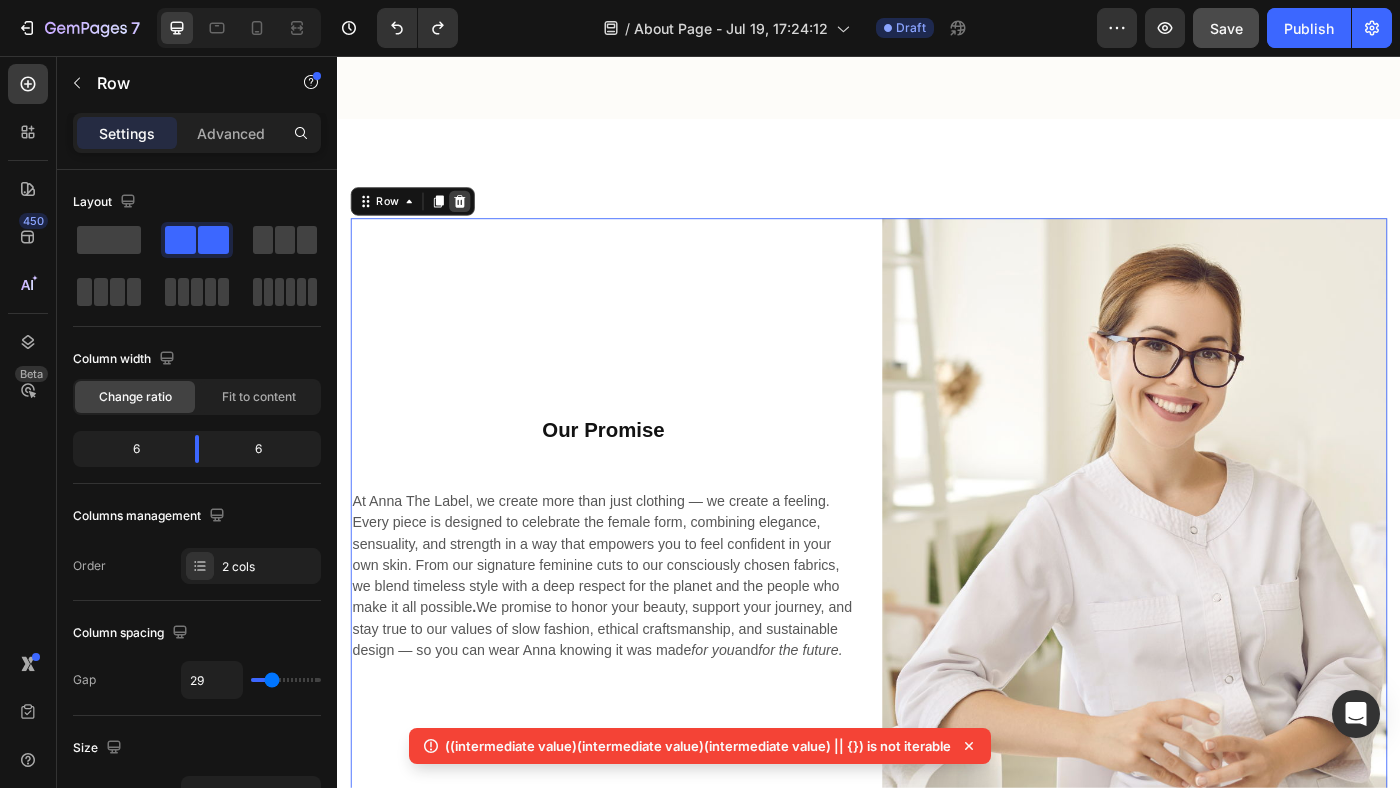 click 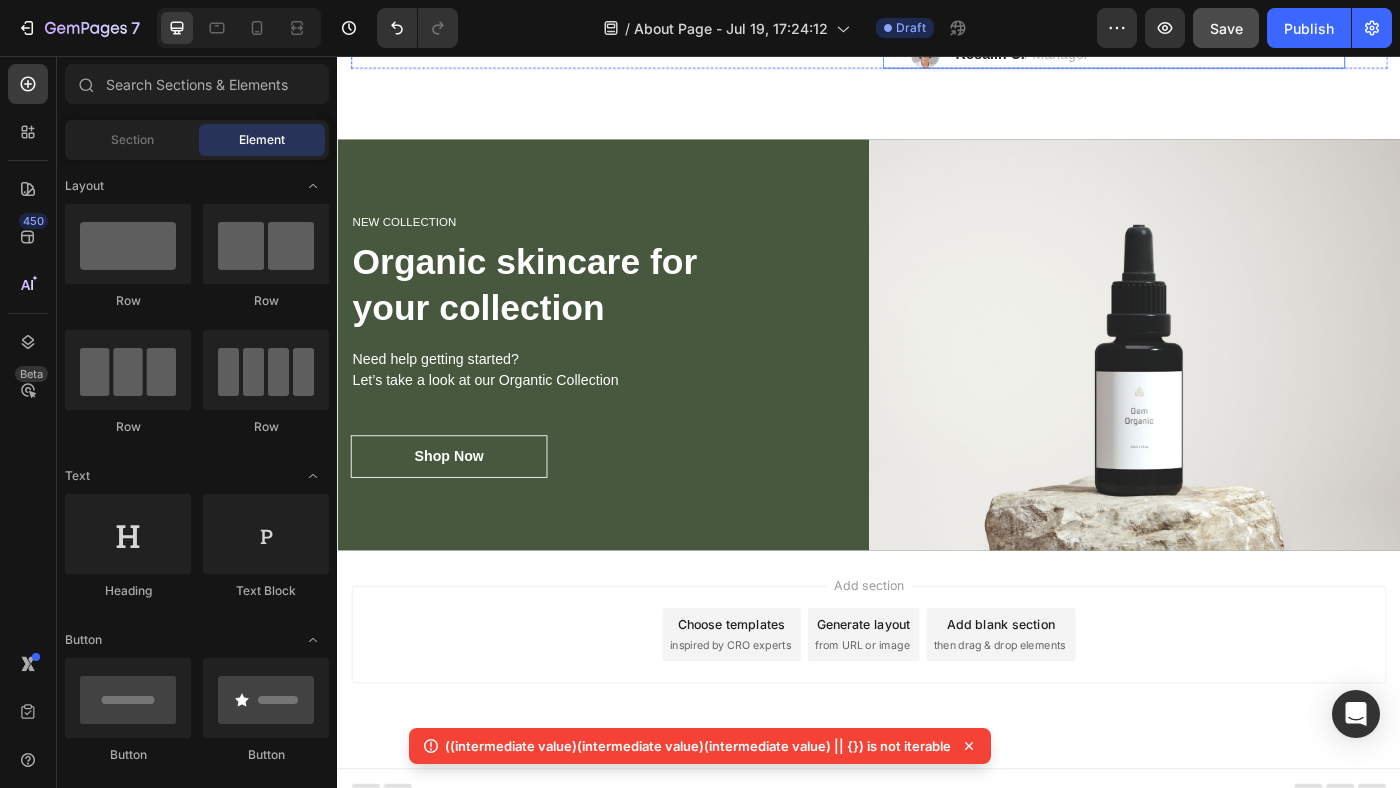 scroll, scrollTop: 4467, scrollLeft: 0, axis: vertical 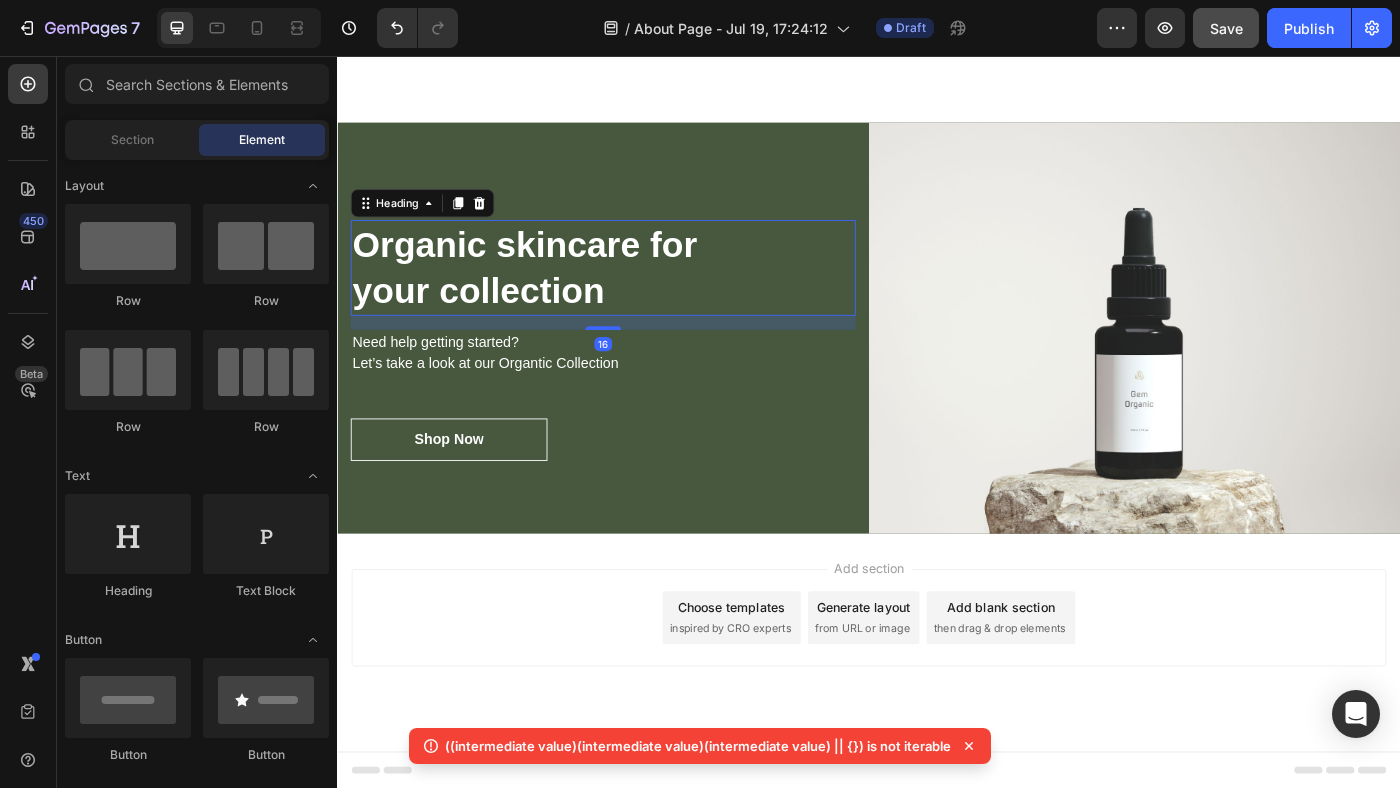 click on "Organic skincare for  your collection" at bounding box center (637, 295) 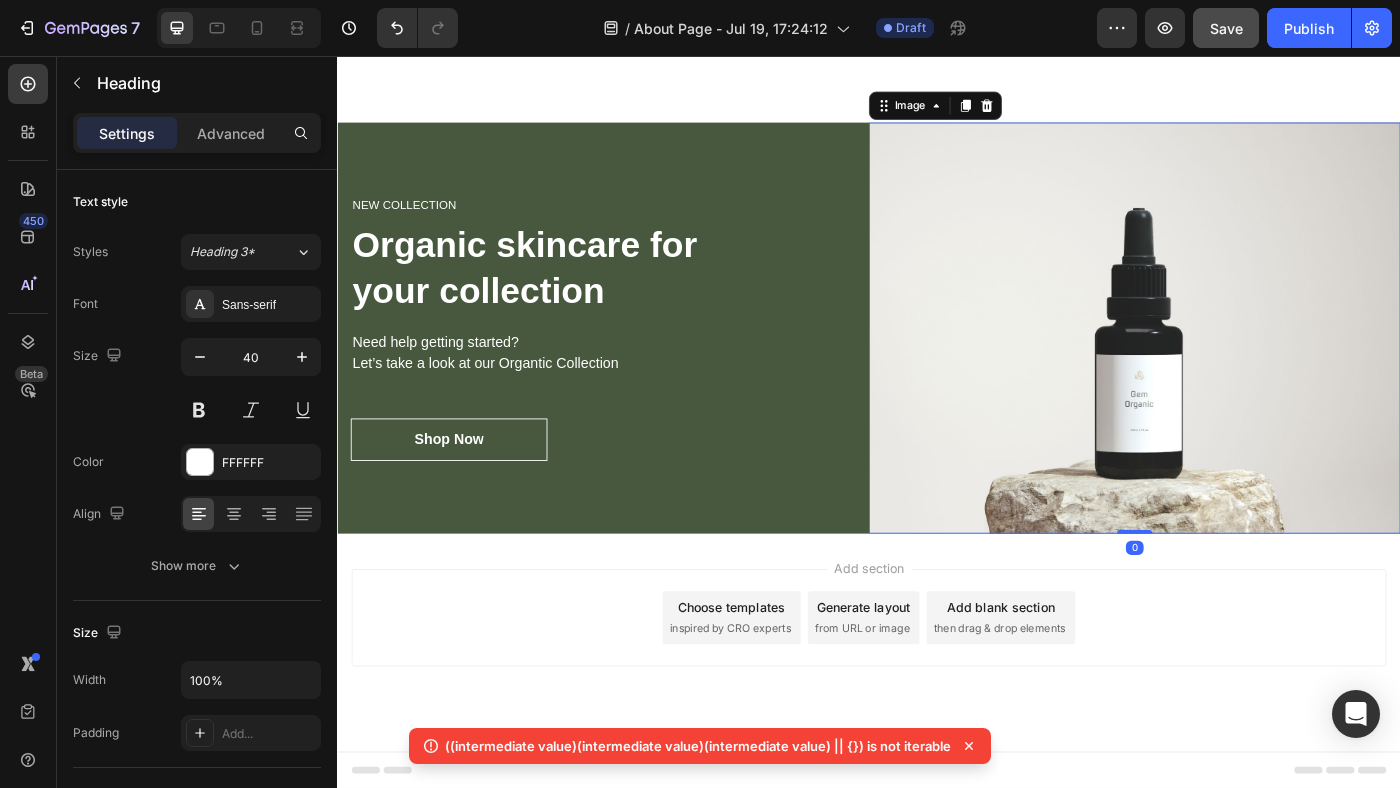 click at bounding box center [1237, 363] 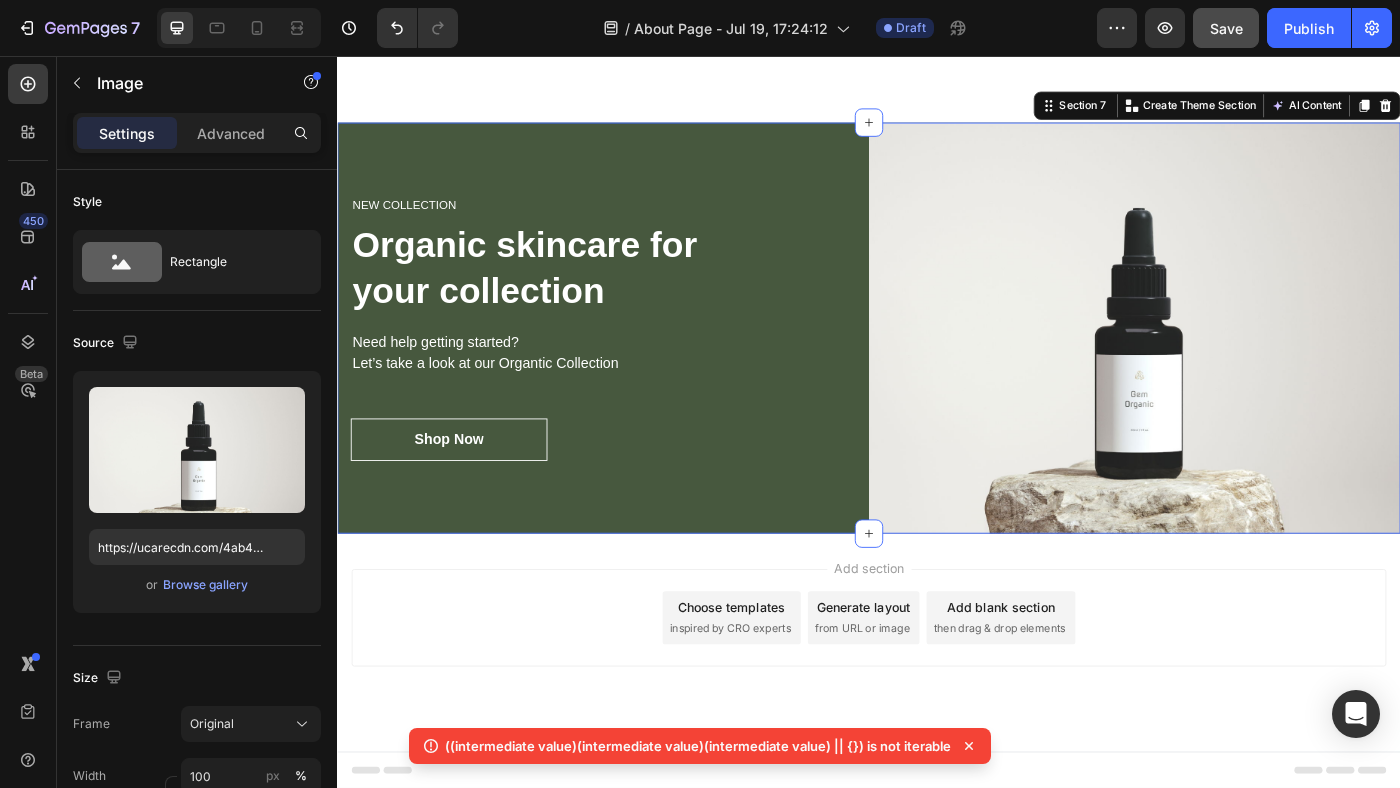 click on "NEW COLLECTION  Heading Organic skincare for  your collection Heading Need help getting started?  Let’s take a look at our Organtic Collection  Text block Shop Now Button Row" at bounding box center (637, 363) 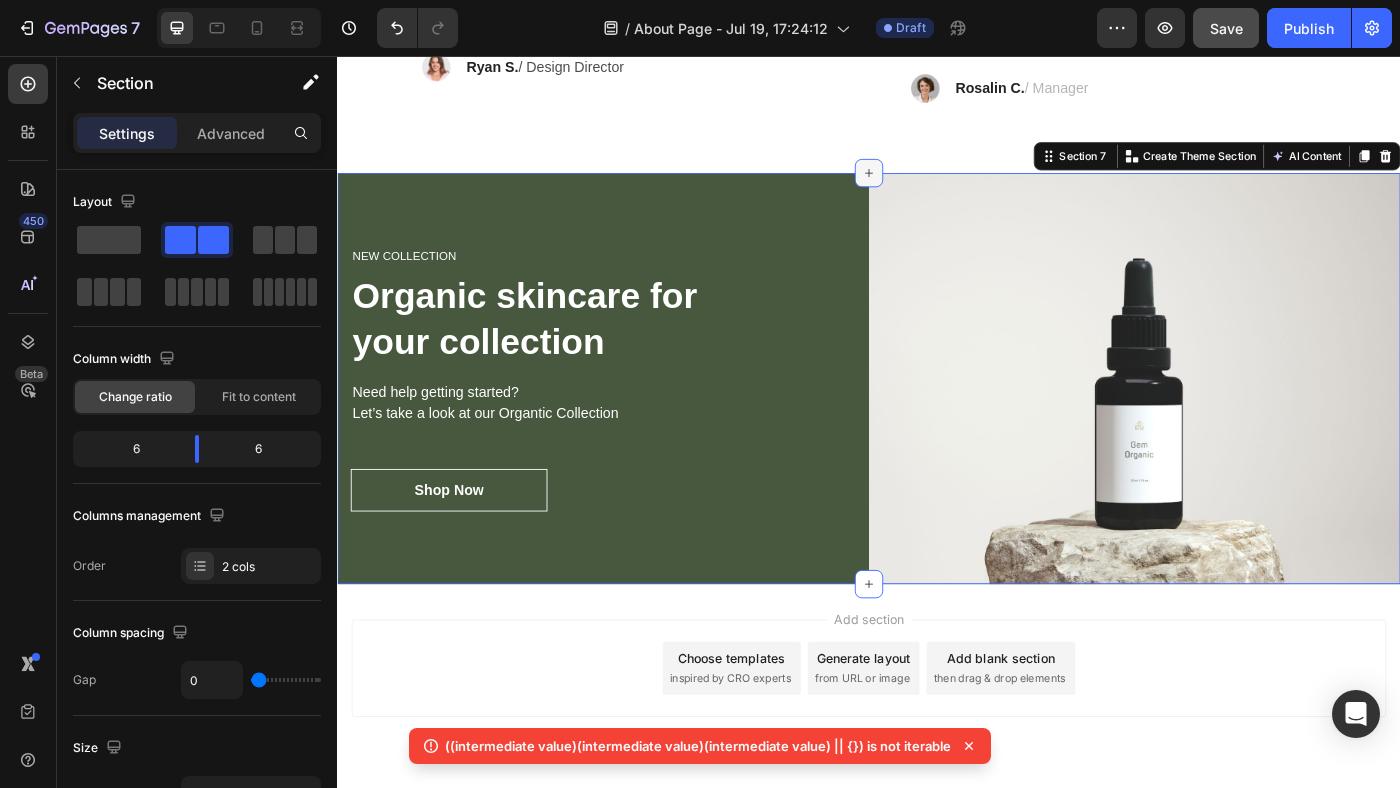 scroll, scrollTop: 4467, scrollLeft: 0, axis: vertical 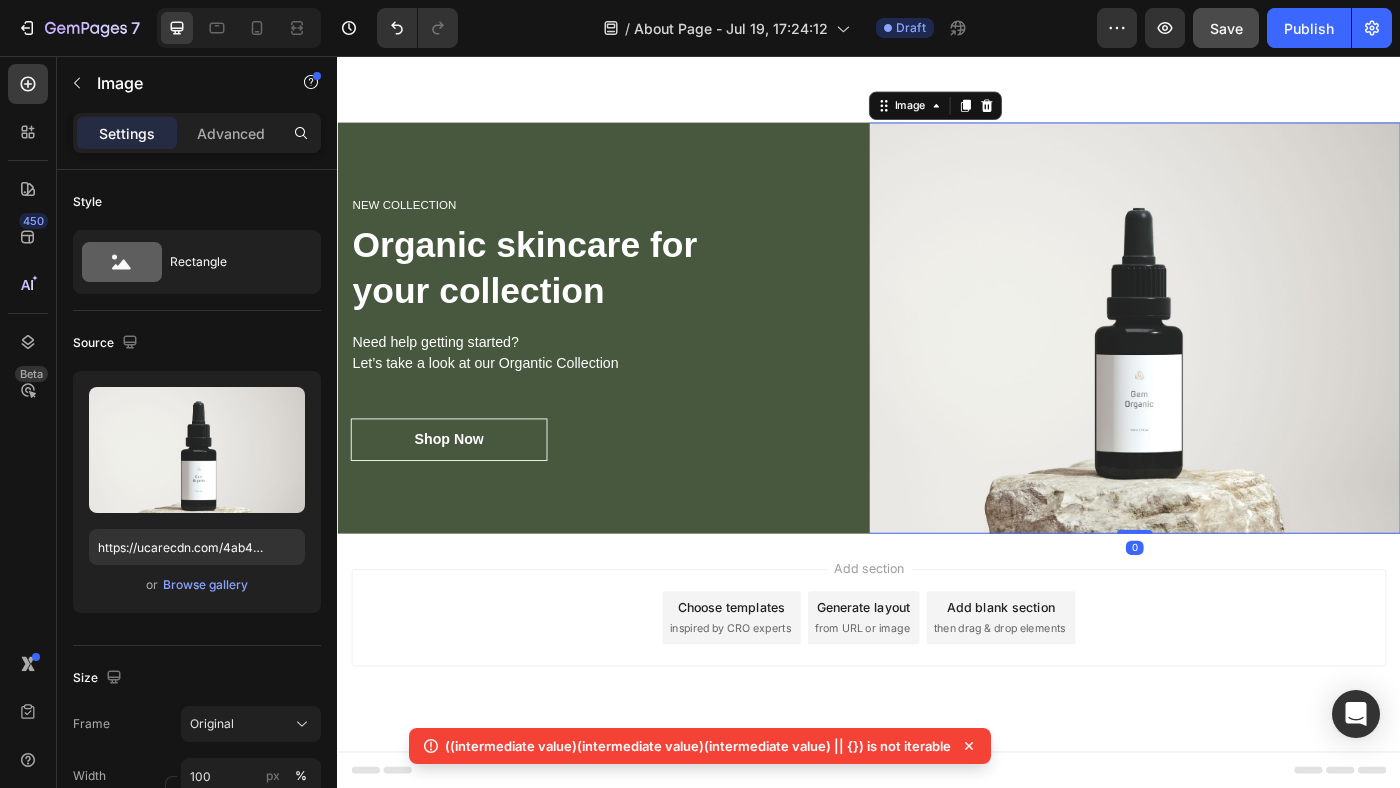 click at bounding box center [1237, 363] 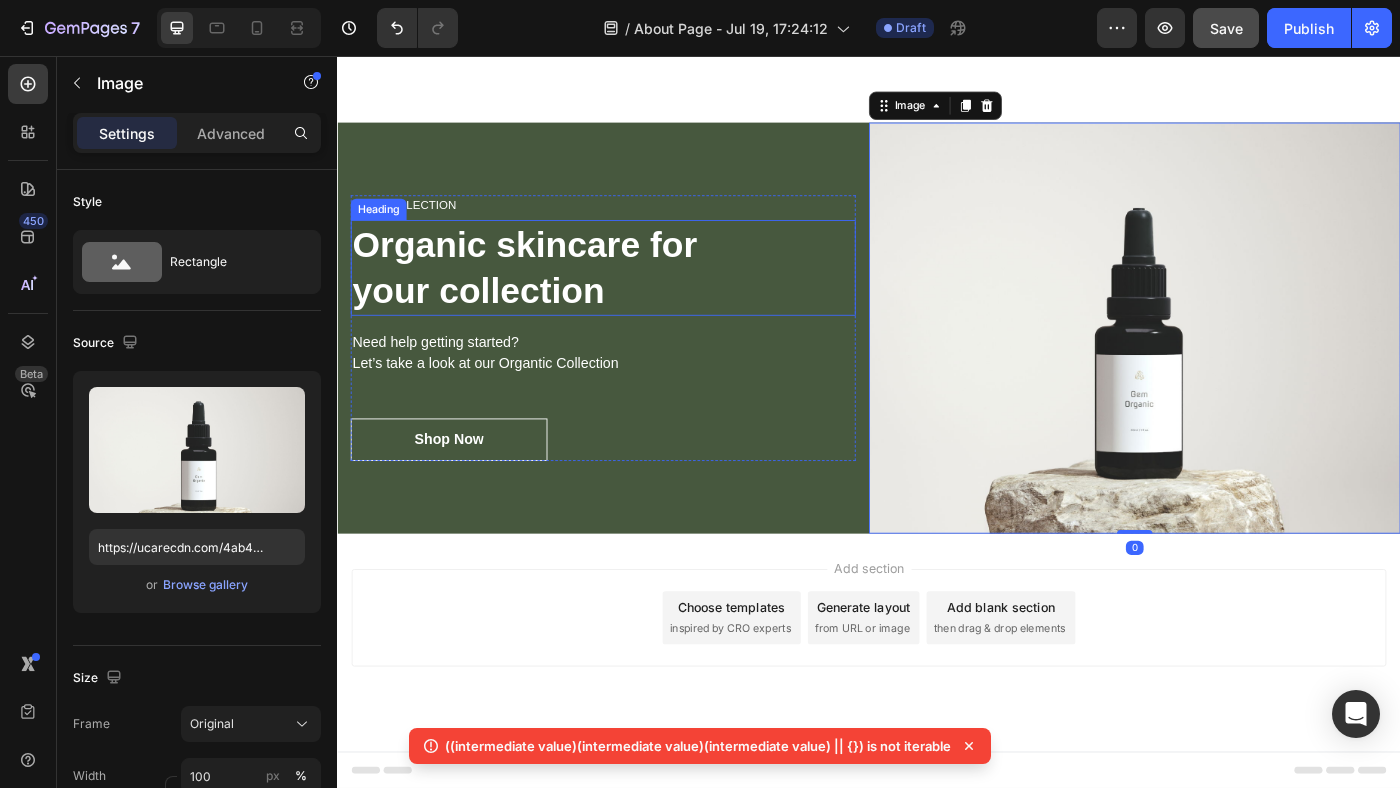 click on "Organic skincare for  your collection" at bounding box center (637, 295) 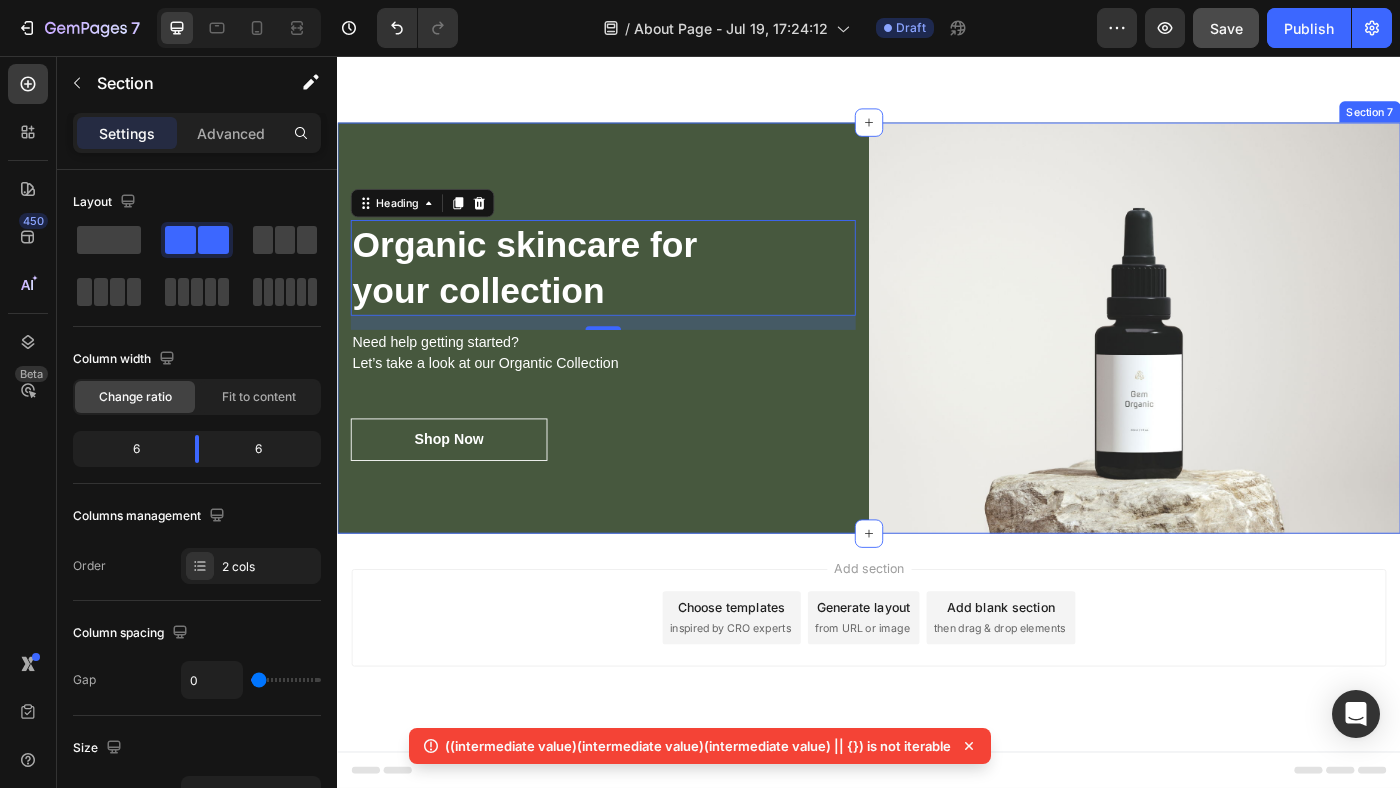 click on "NEW COLLECTION  Heading Organic skincare for  your collection Heading   16 Need help getting started?  Let’s take a look at our Organtic Collection  Text block Shop Now Button Row" at bounding box center (637, 363) 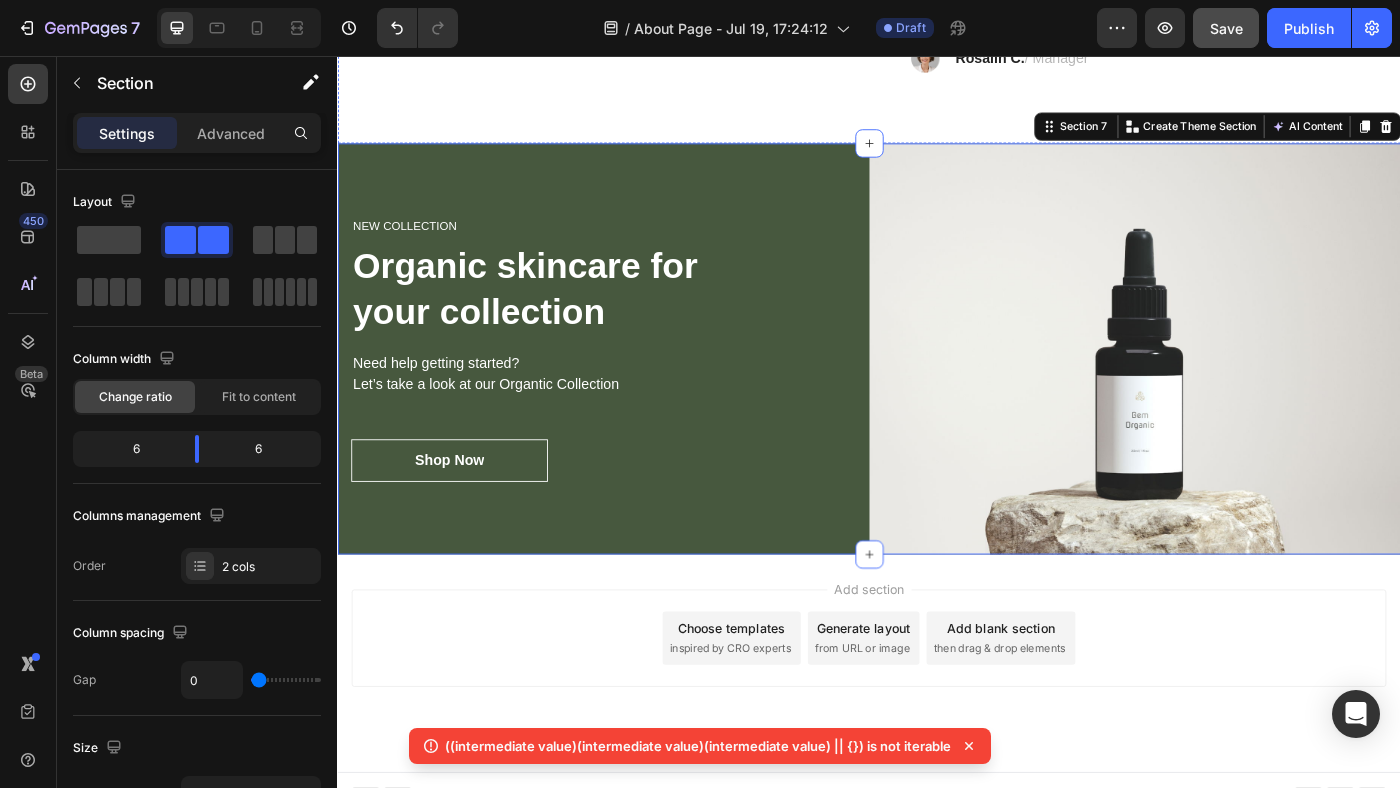 scroll, scrollTop: 4467, scrollLeft: 0, axis: vertical 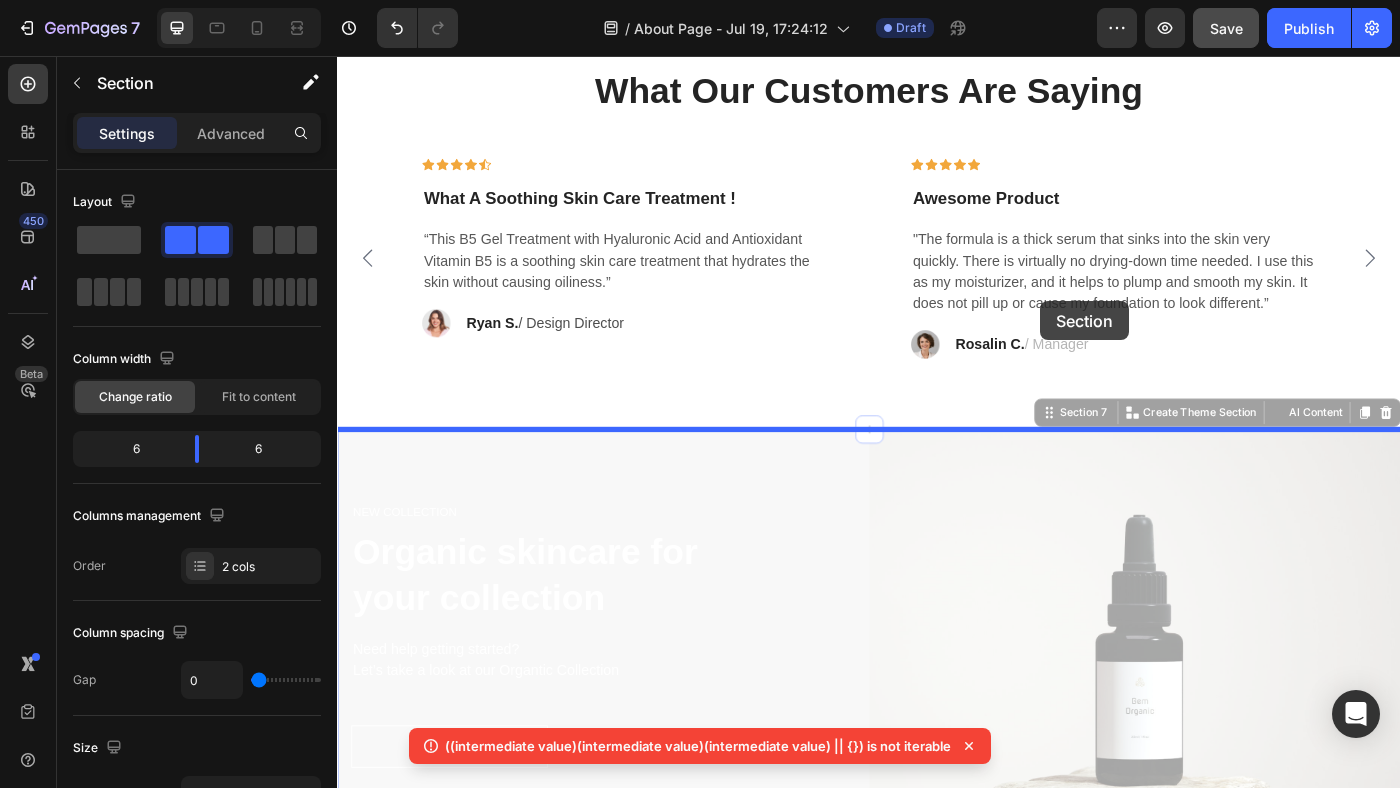 drag, startPoint x: 1140, startPoint y: 121, endPoint x: 1143, endPoint y: 346, distance: 225.02 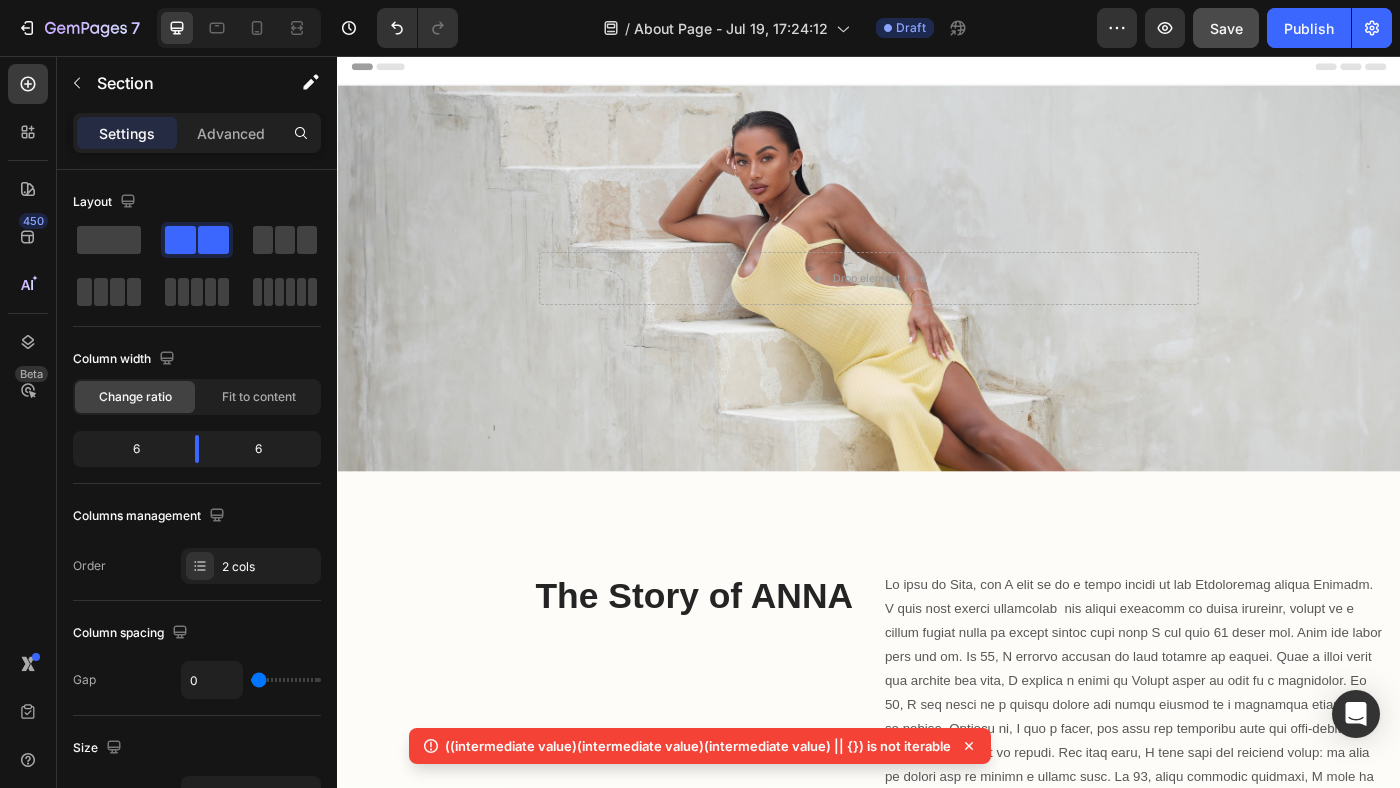 scroll, scrollTop: 0, scrollLeft: 0, axis: both 